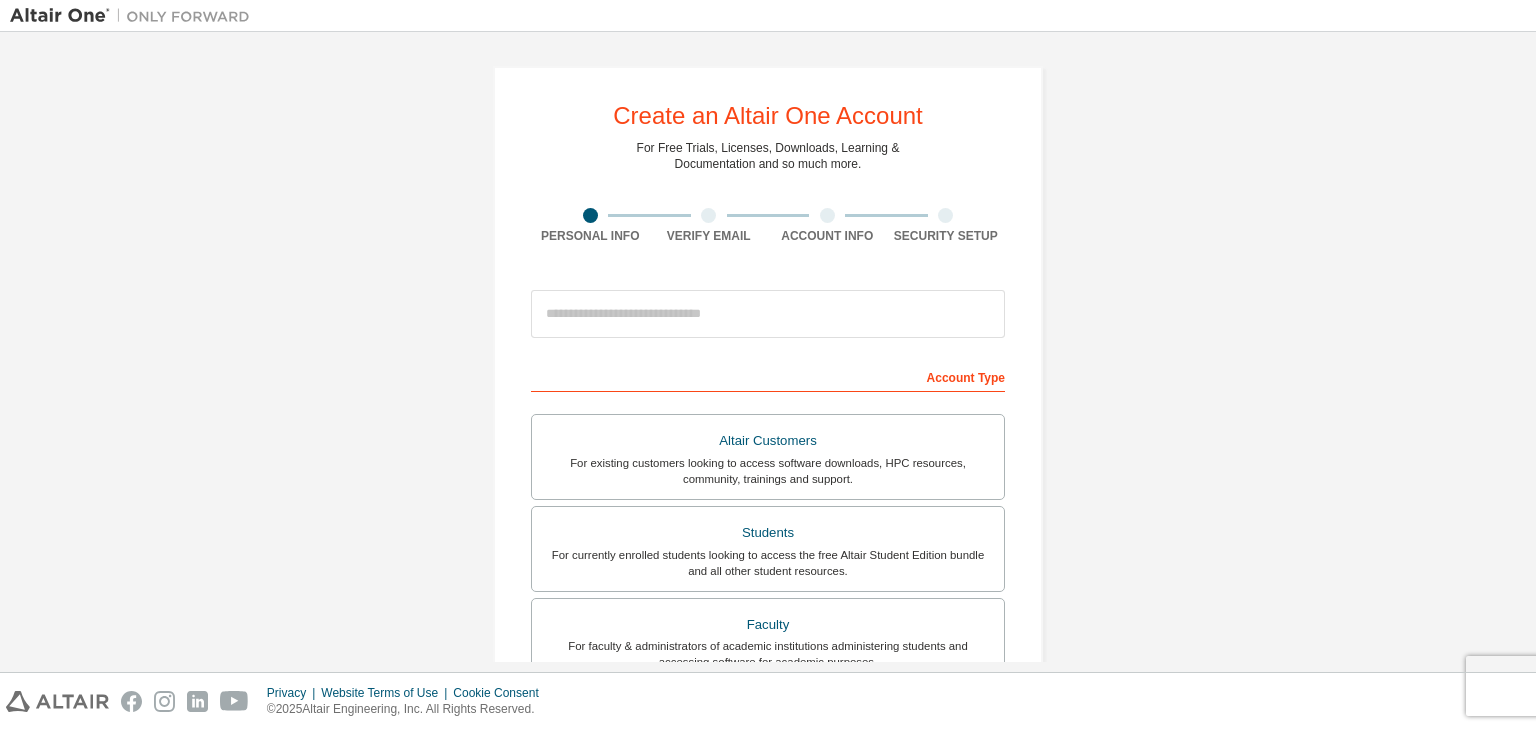 scroll, scrollTop: 0, scrollLeft: 0, axis: both 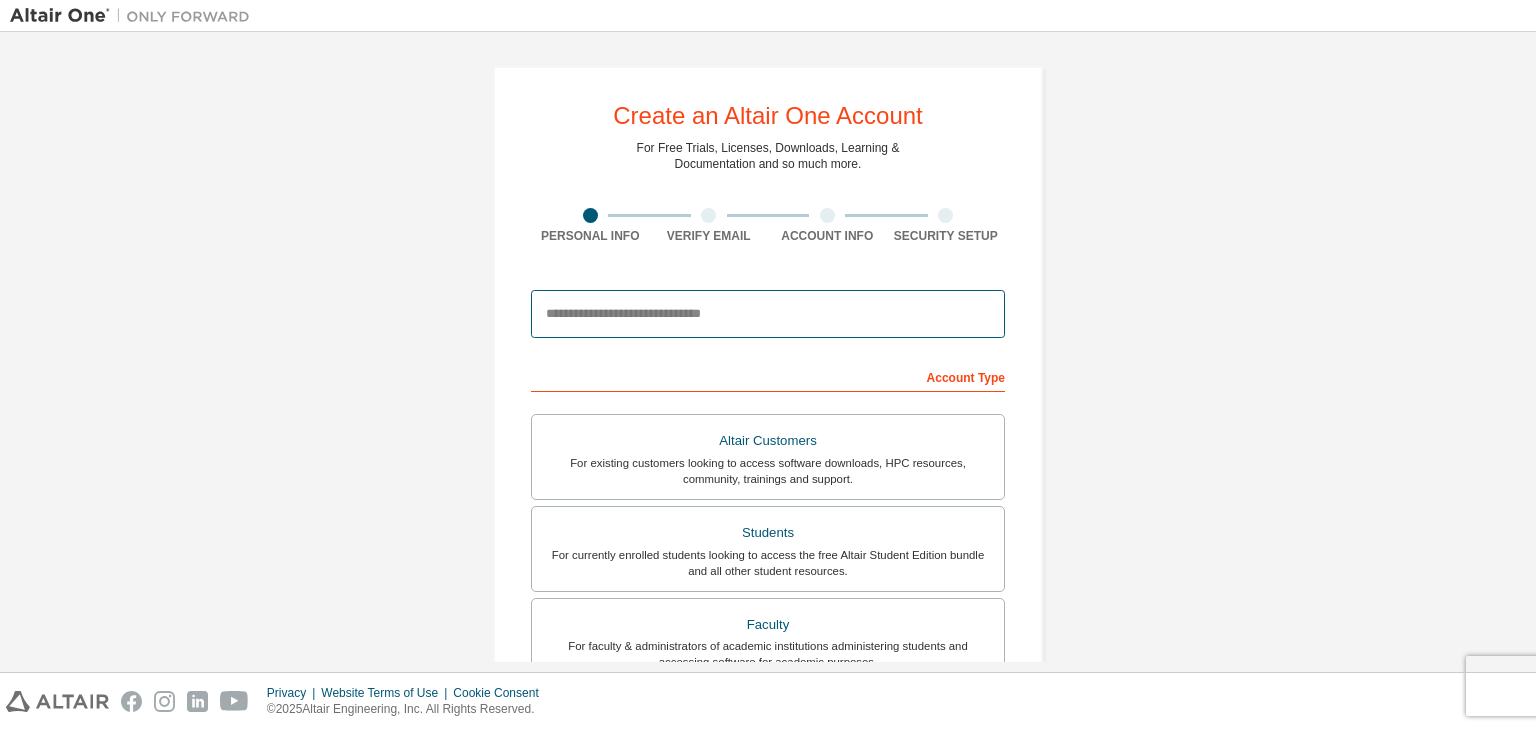 click at bounding box center (768, 314) 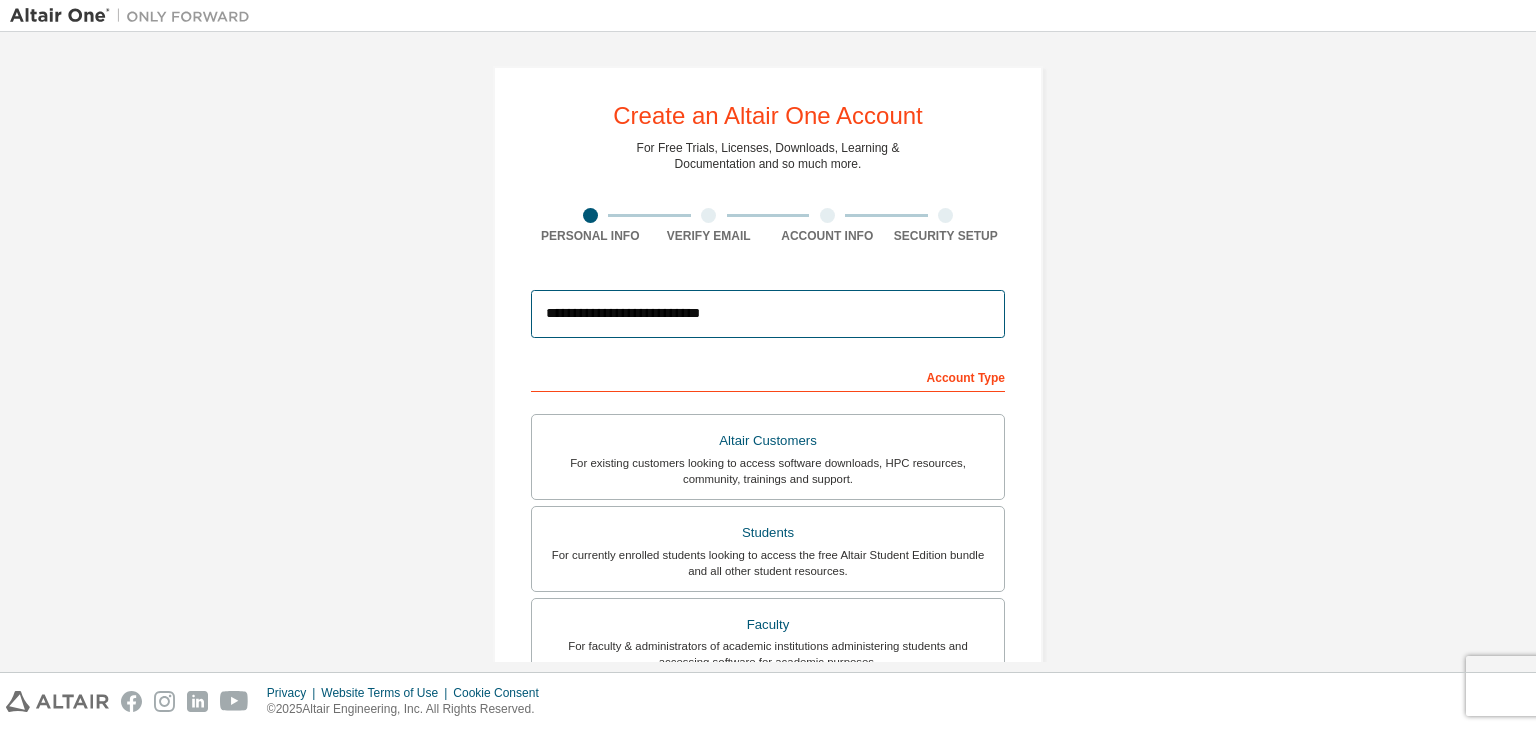 drag, startPoint x: 654, startPoint y: 311, endPoint x: 732, endPoint y: 317, distance: 78.23043 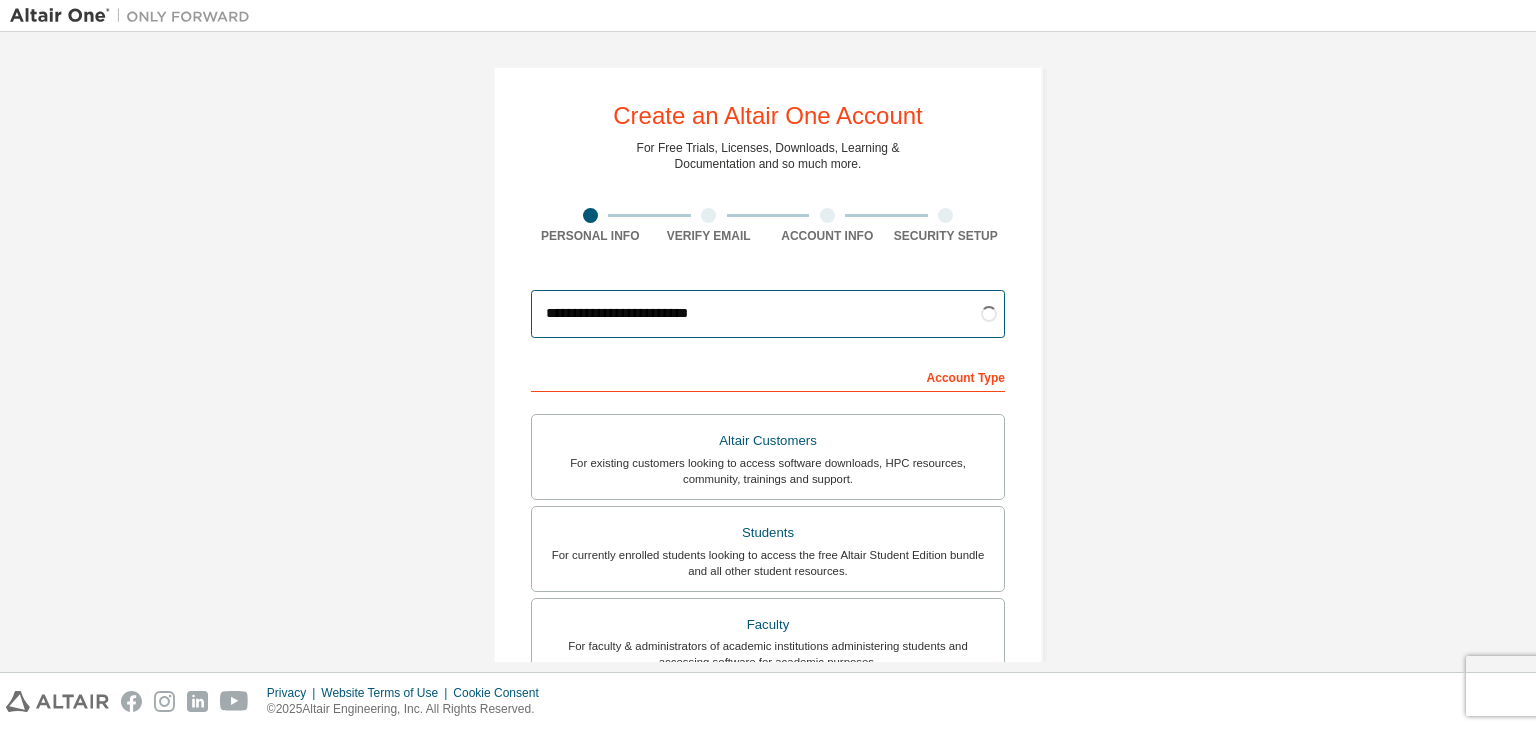 type on "**********" 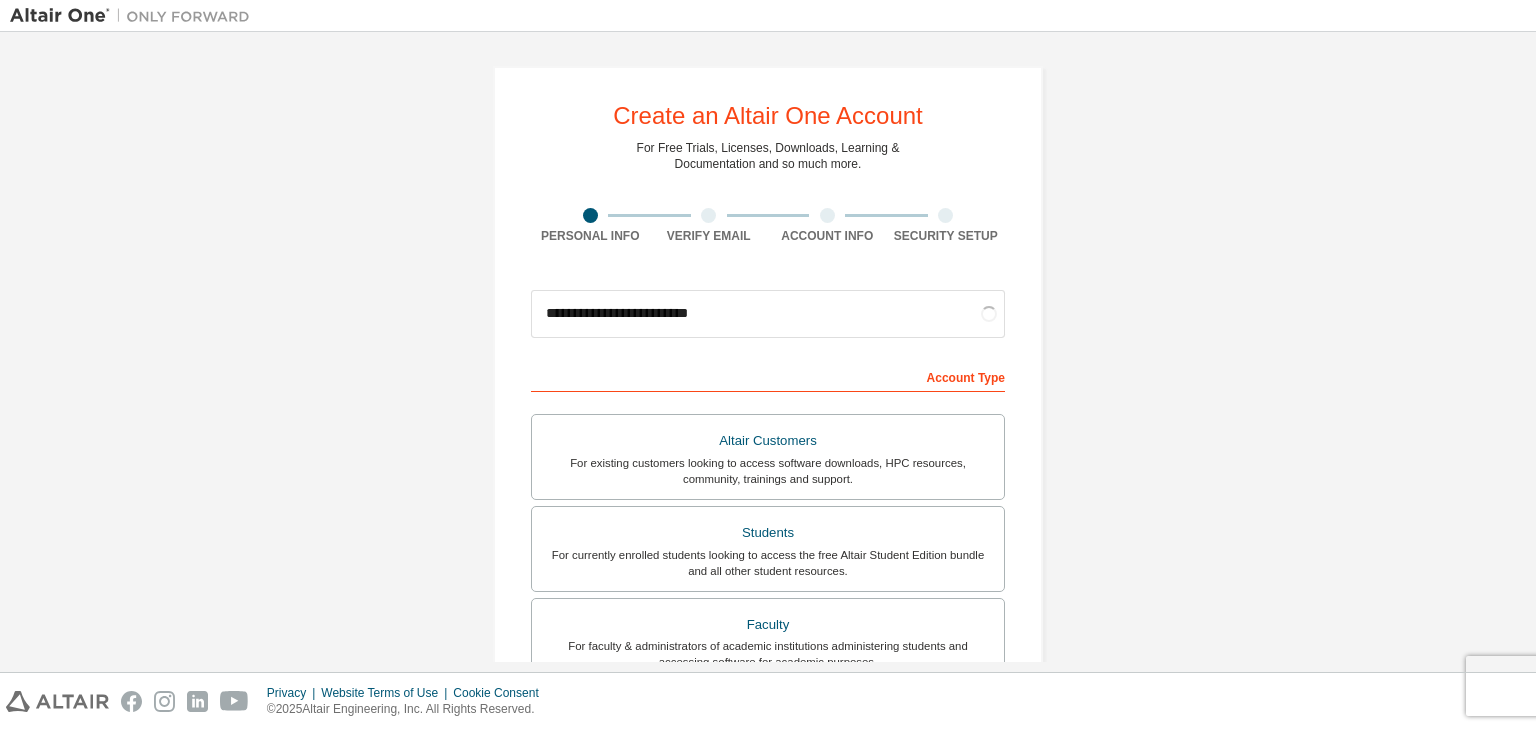 click on "**********" at bounding box center (768, 571) 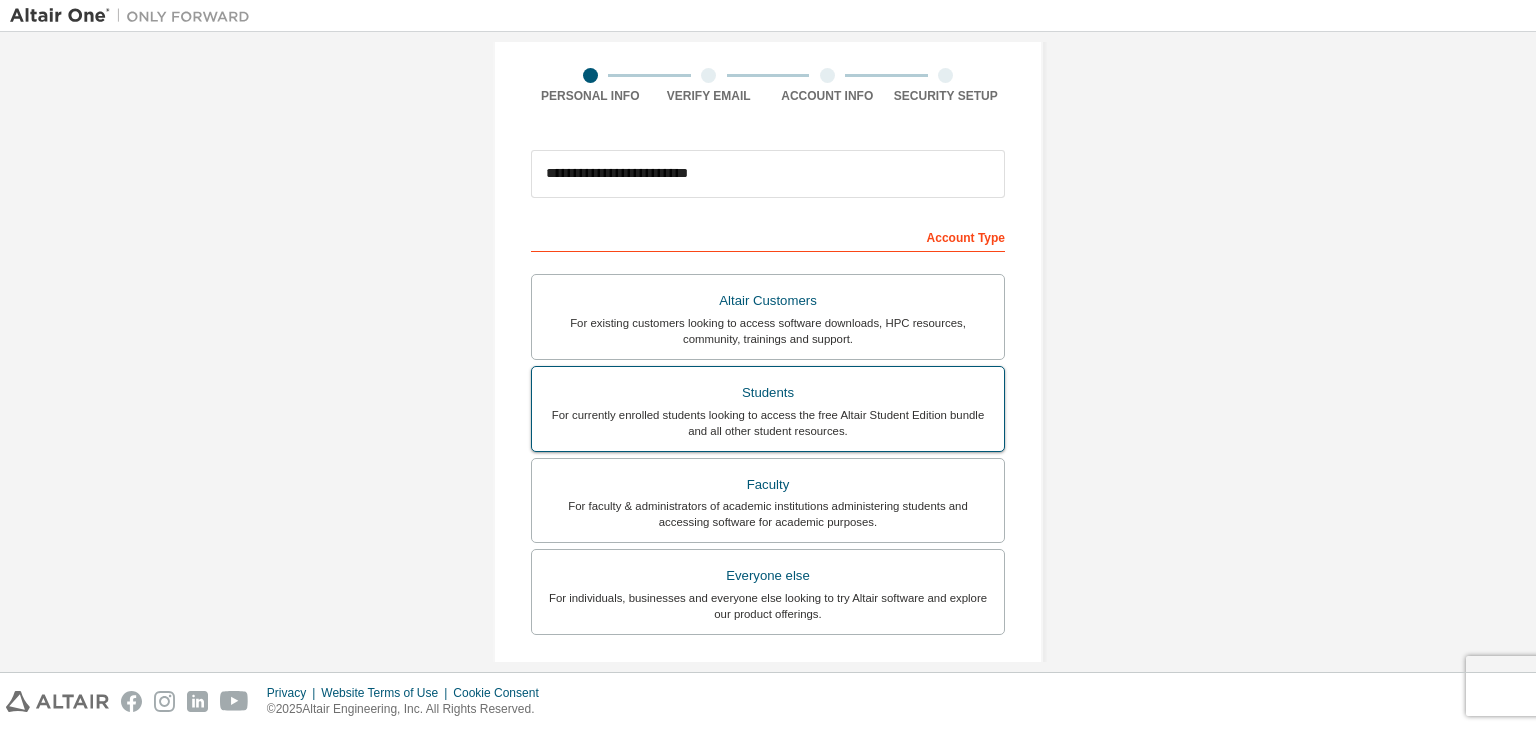 scroll, scrollTop: 300, scrollLeft: 0, axis: vertical 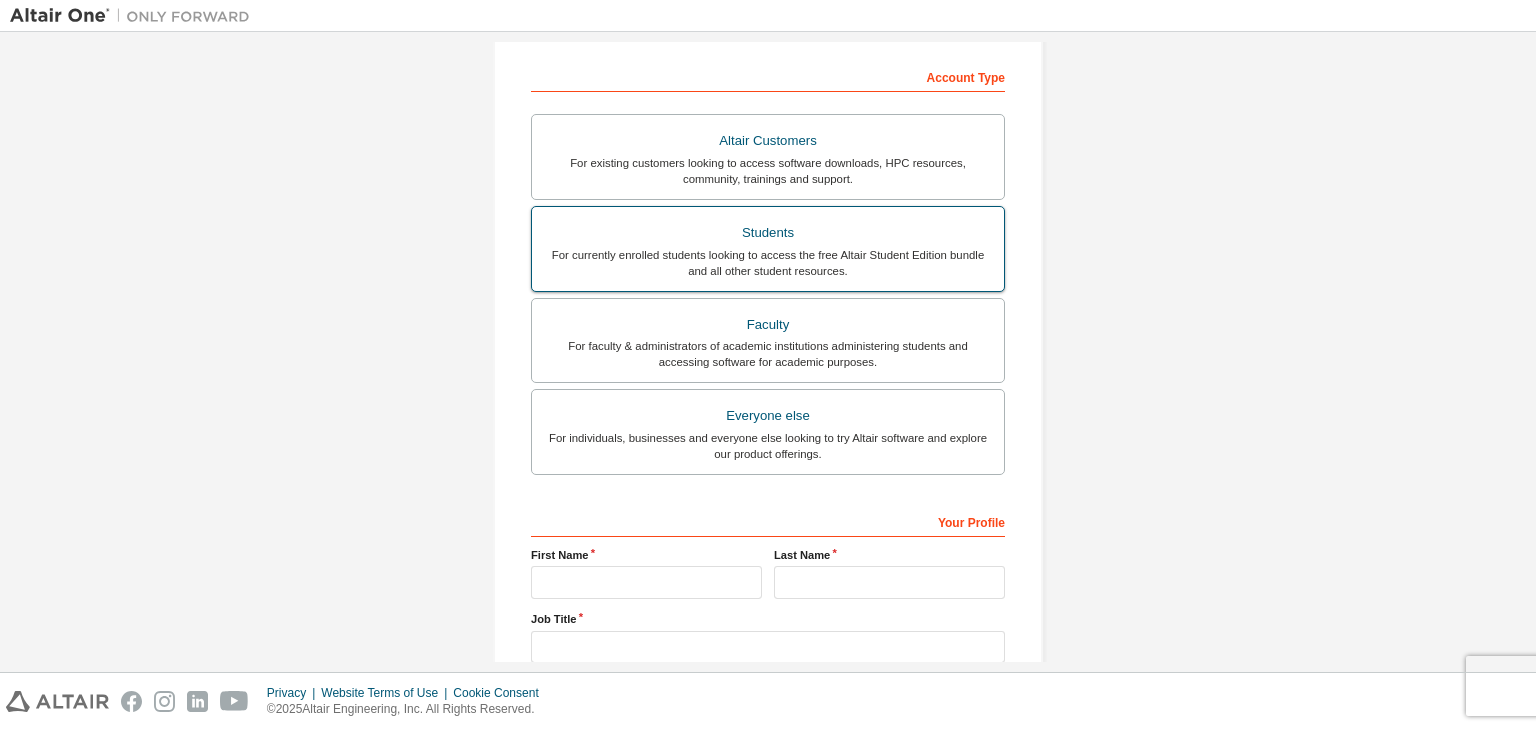 click on "For currently enrolled students looking to access the free Altair Student Edition bundle and all other student resources." at bounding box center (768, 263) 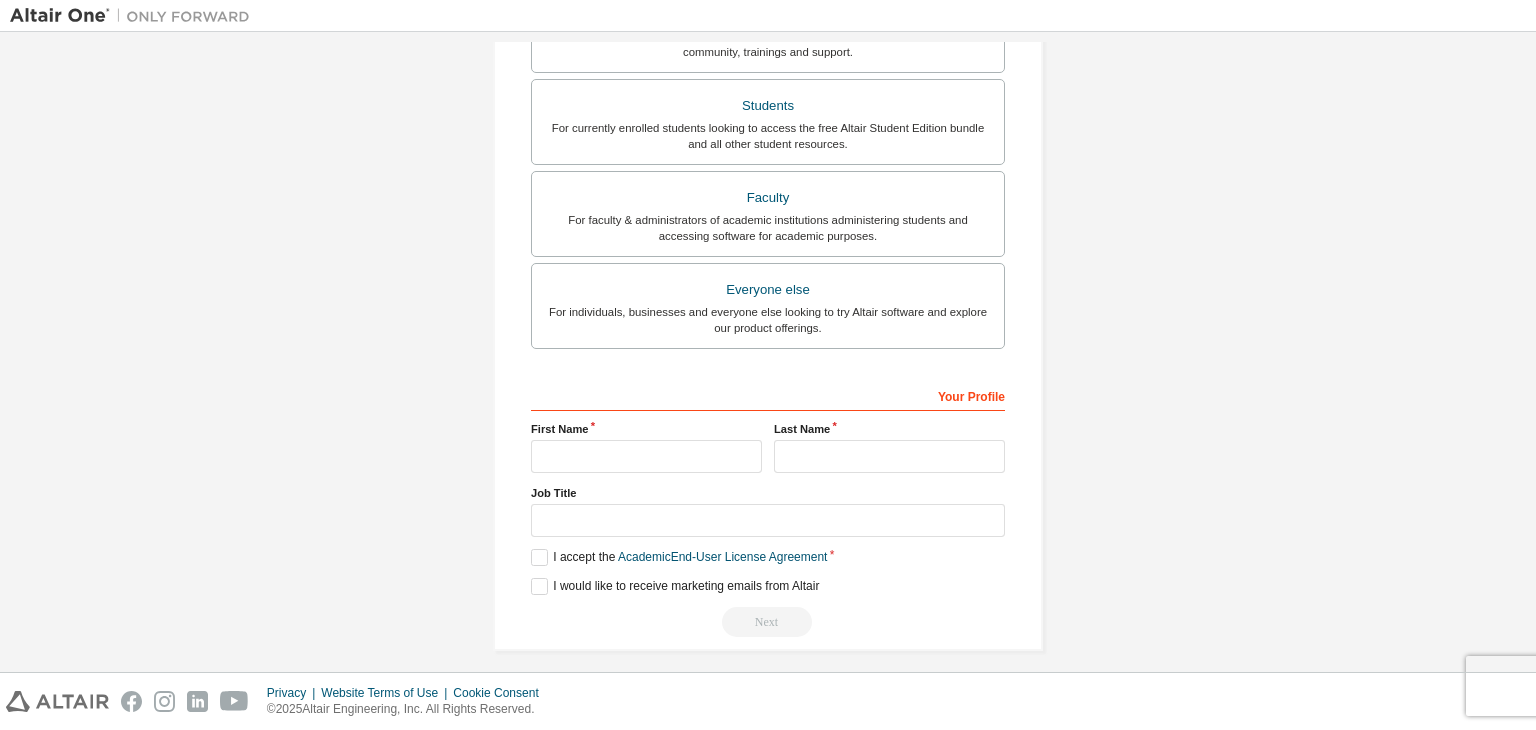 scroll, scrollTop: 487, scrollLeft: 0, axis: vertical 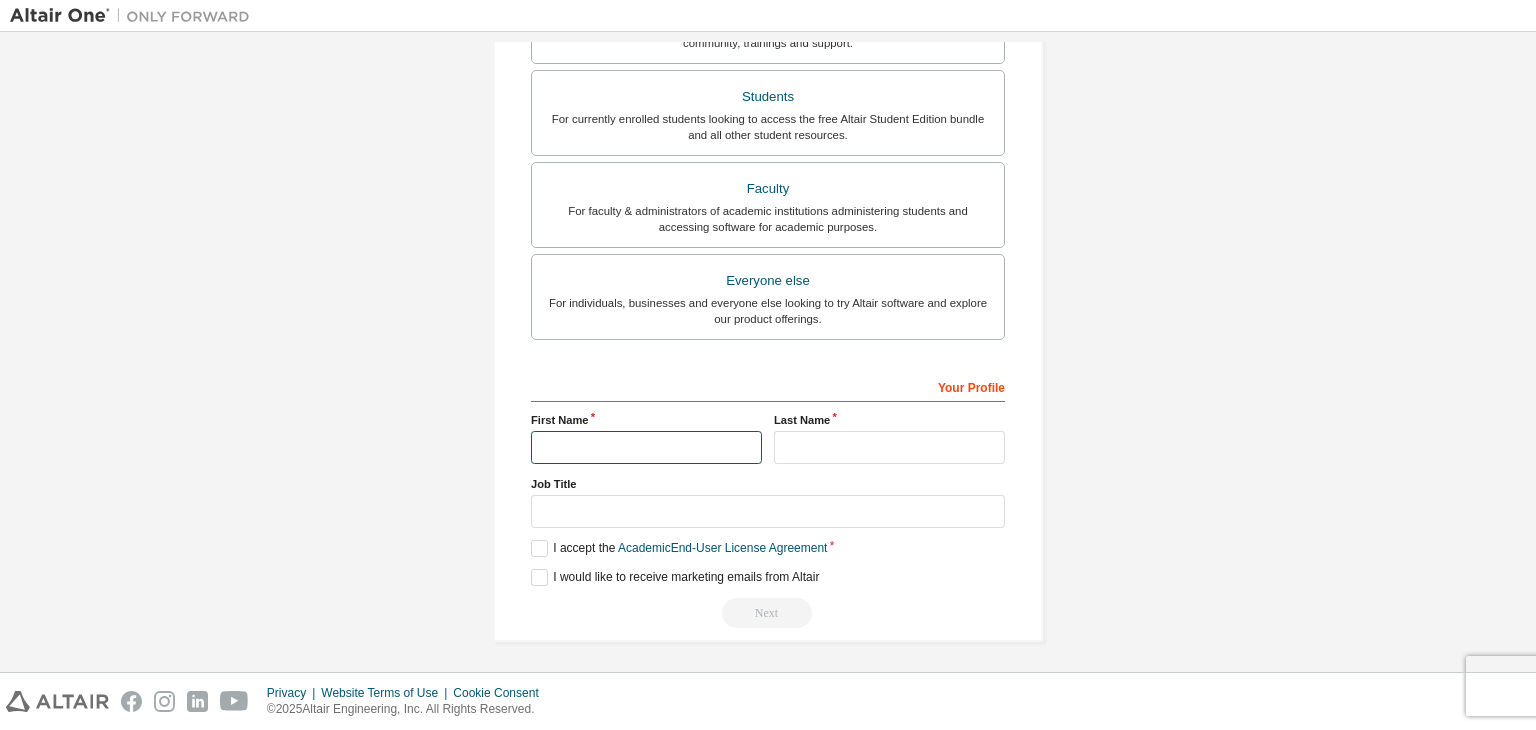 click at bounding box center [646, 447] 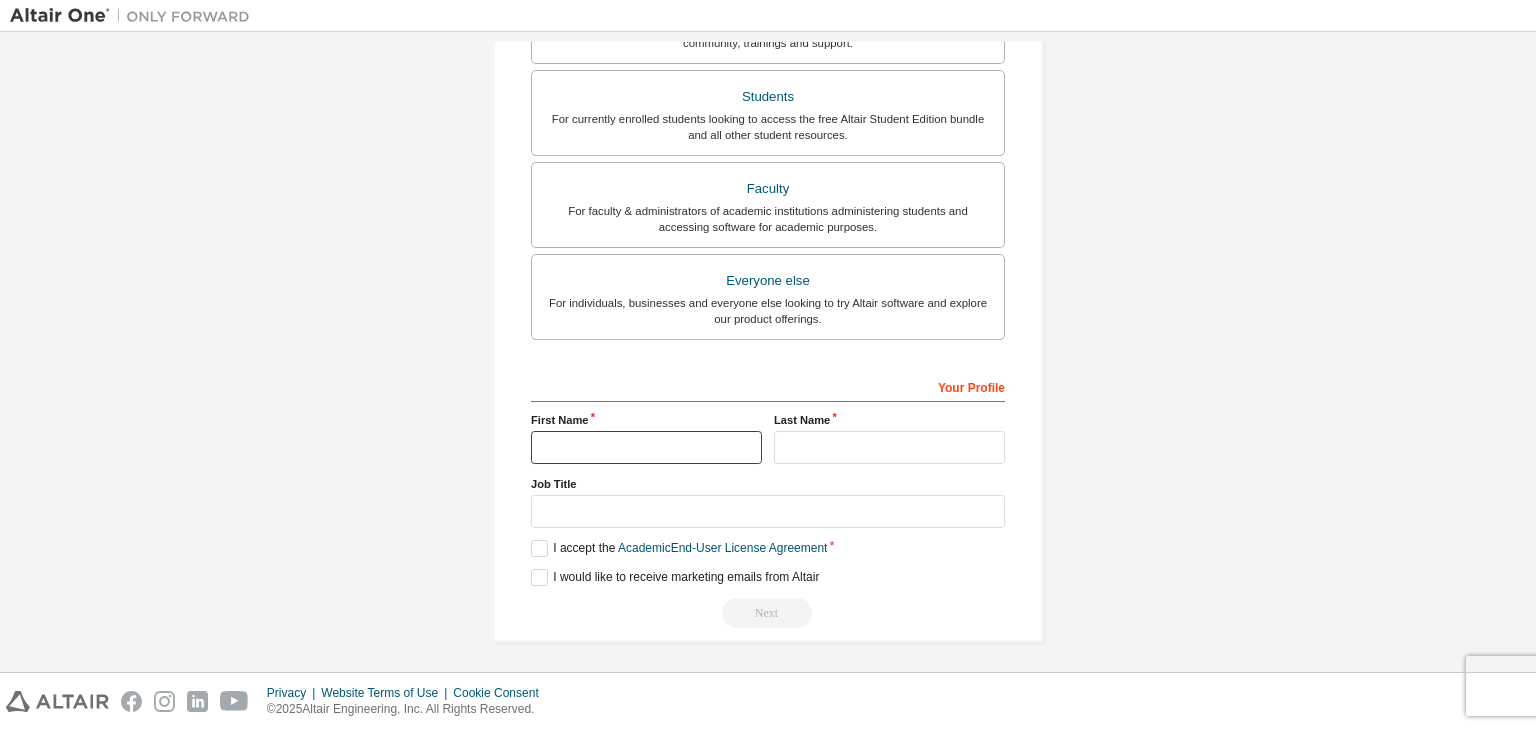 type on "****" 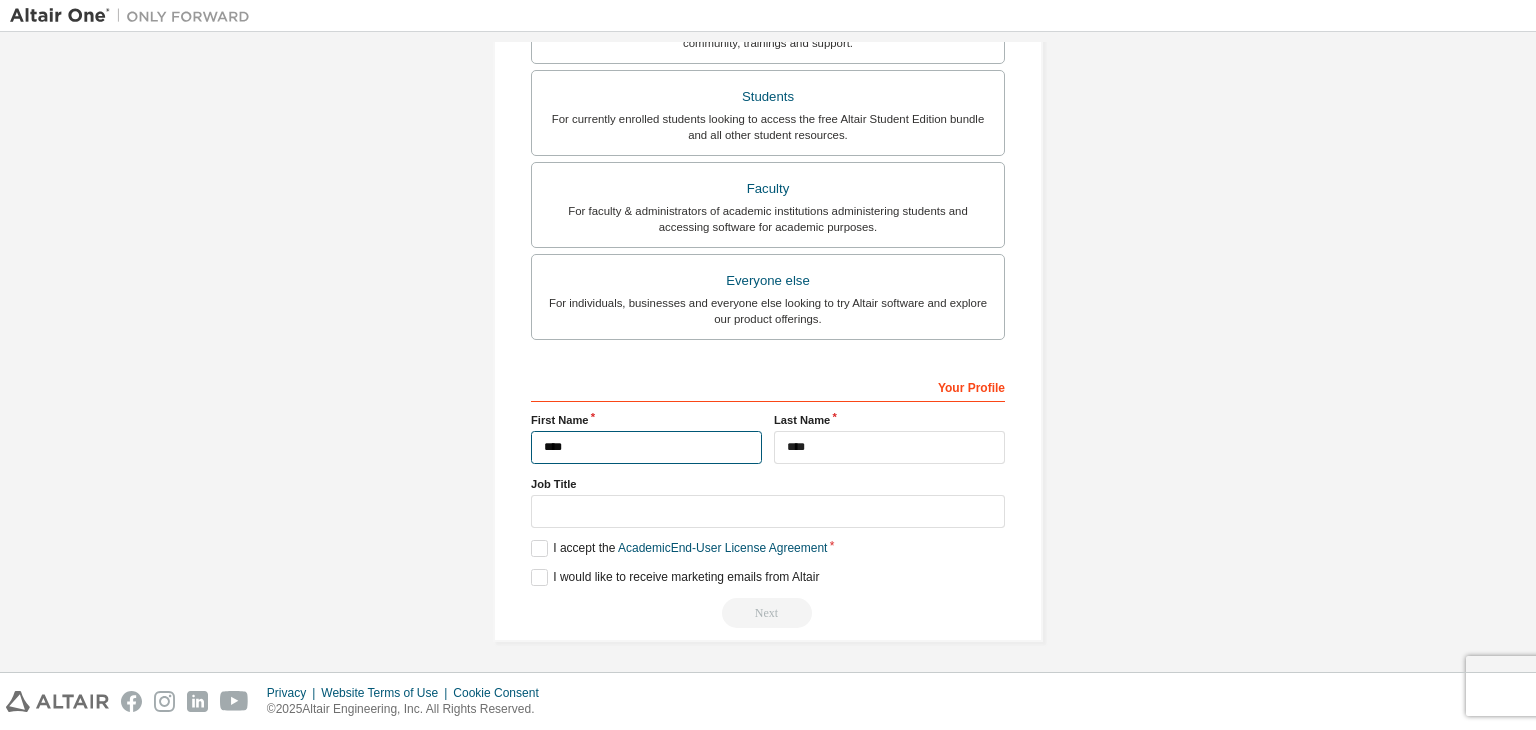 click on "****" at bounding box center (646, 447) 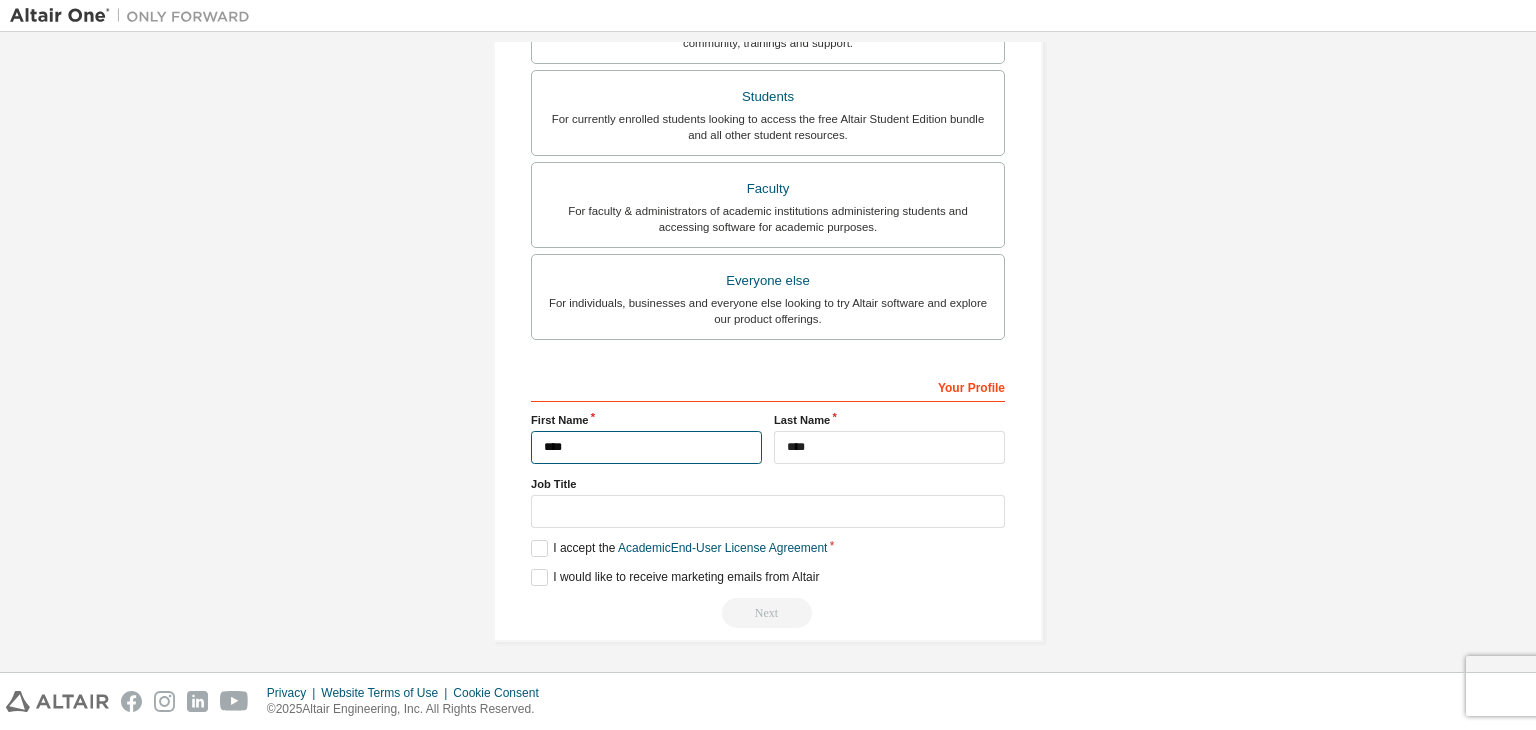 click on "****" at bounding box center (646, 447) 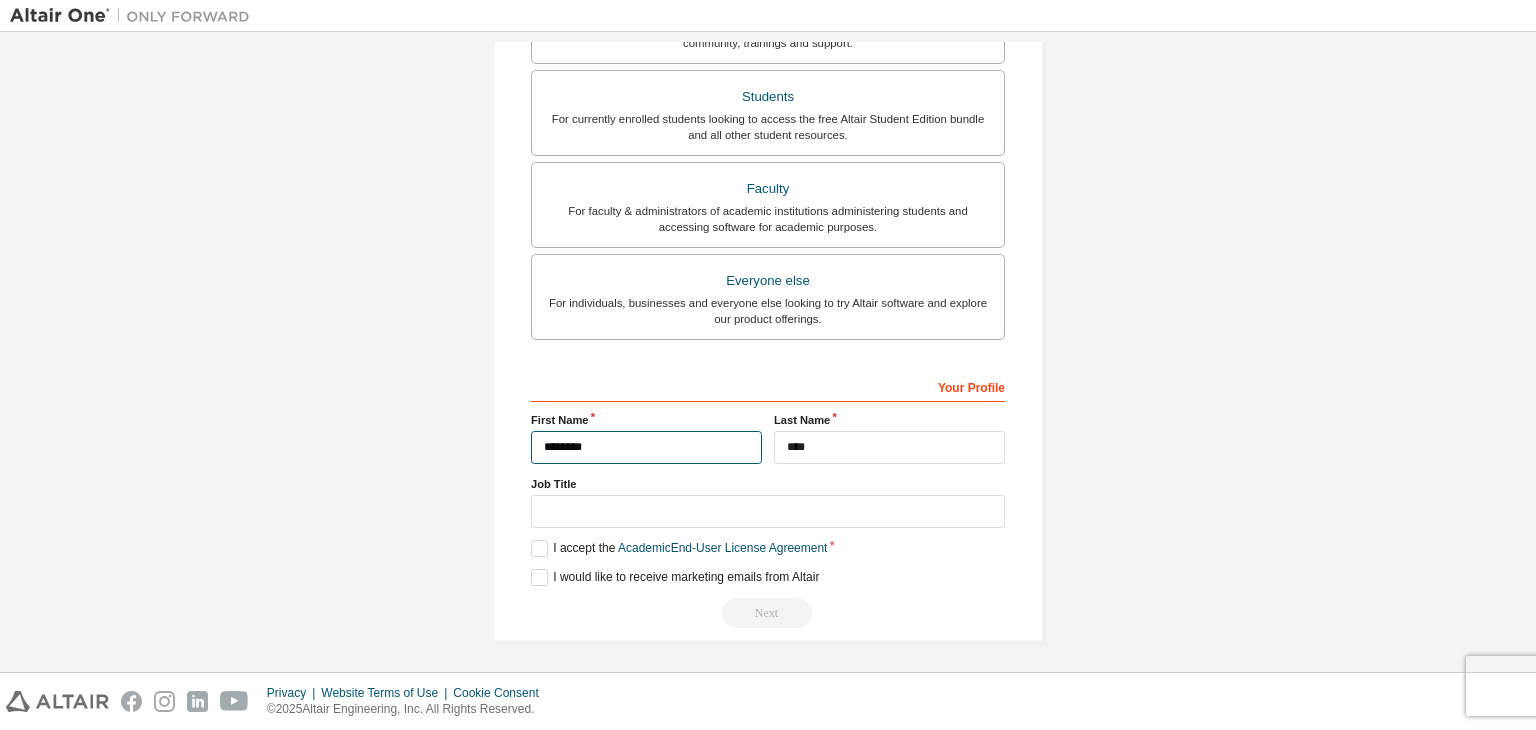 click on "********" at bounding box center [646, 447] 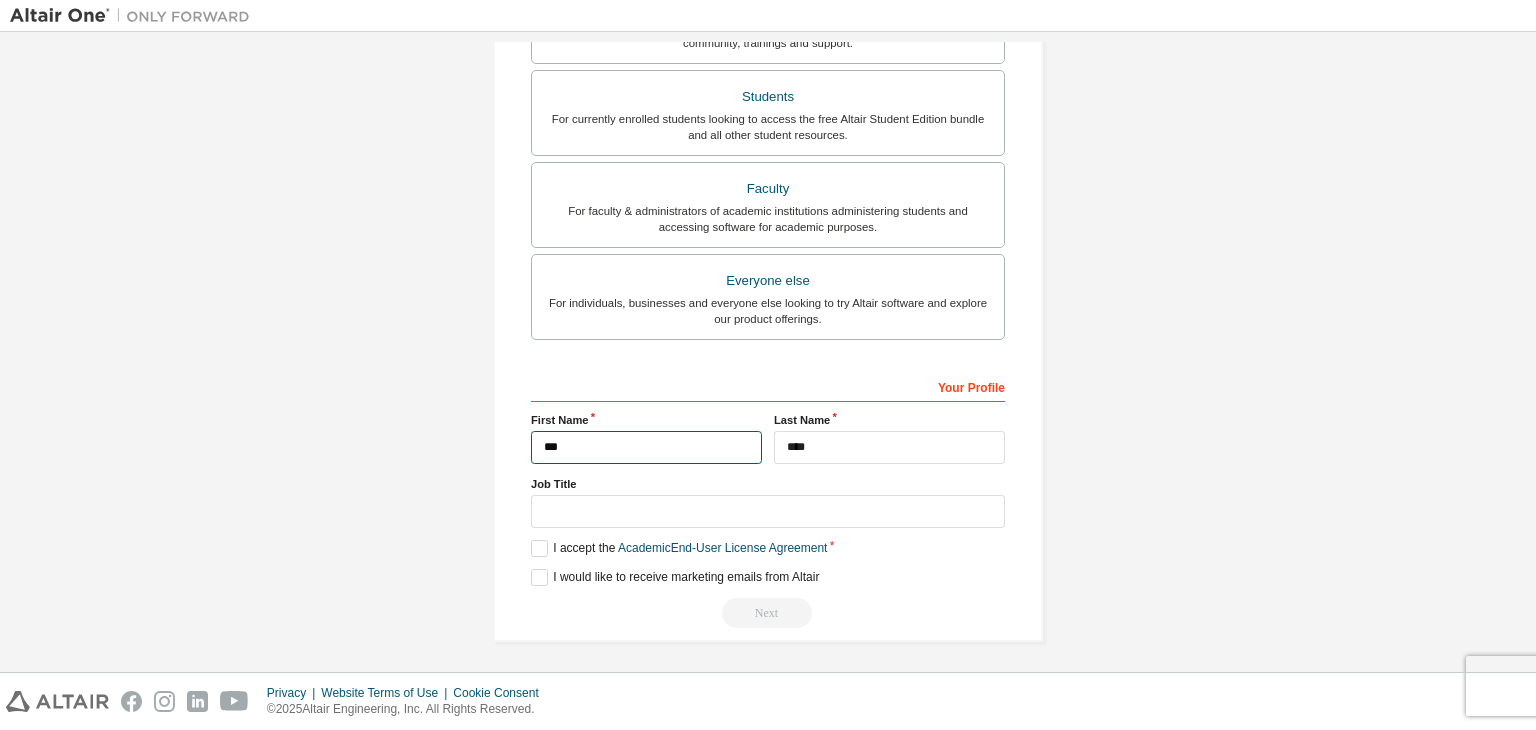 type on "****" 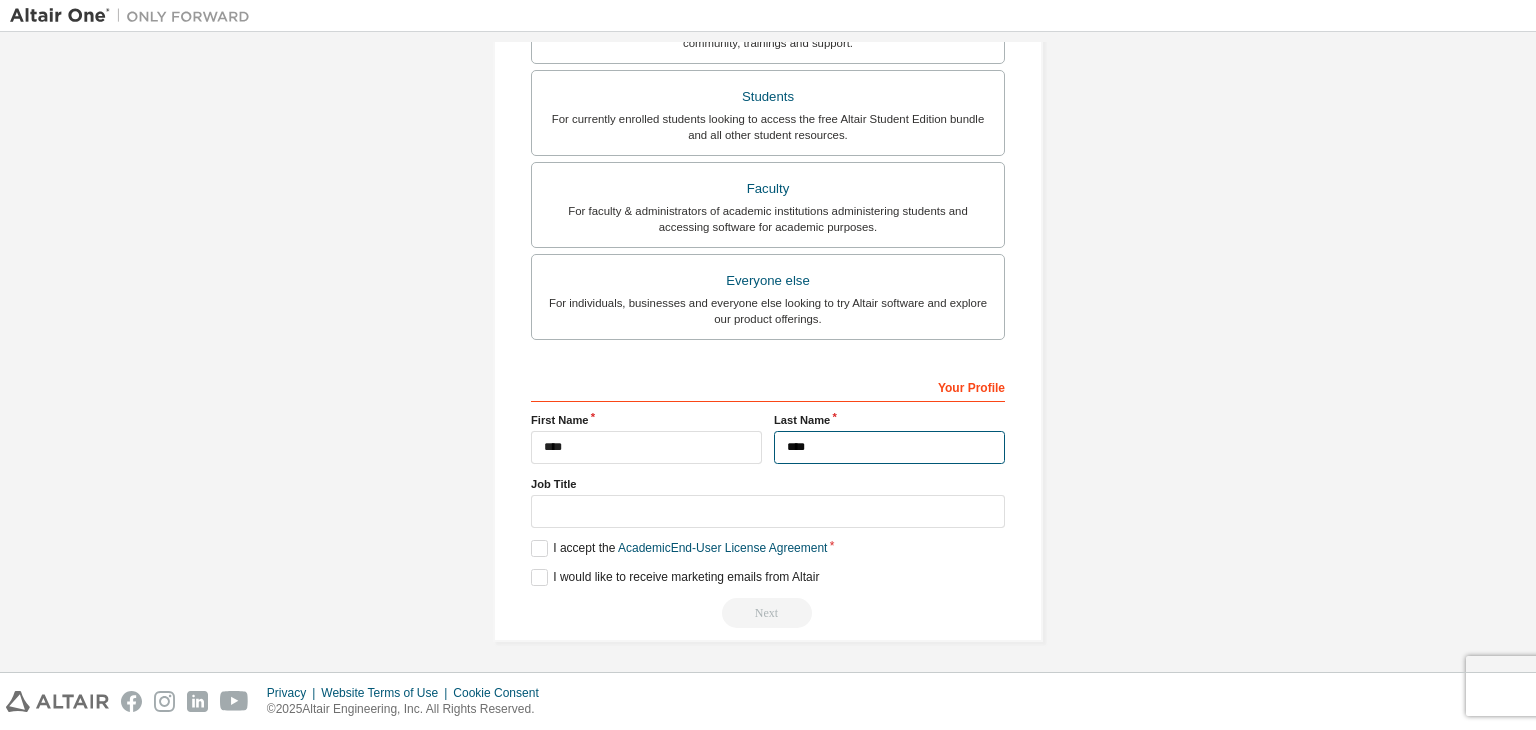 click on "****" at bounding box center [889, 447] 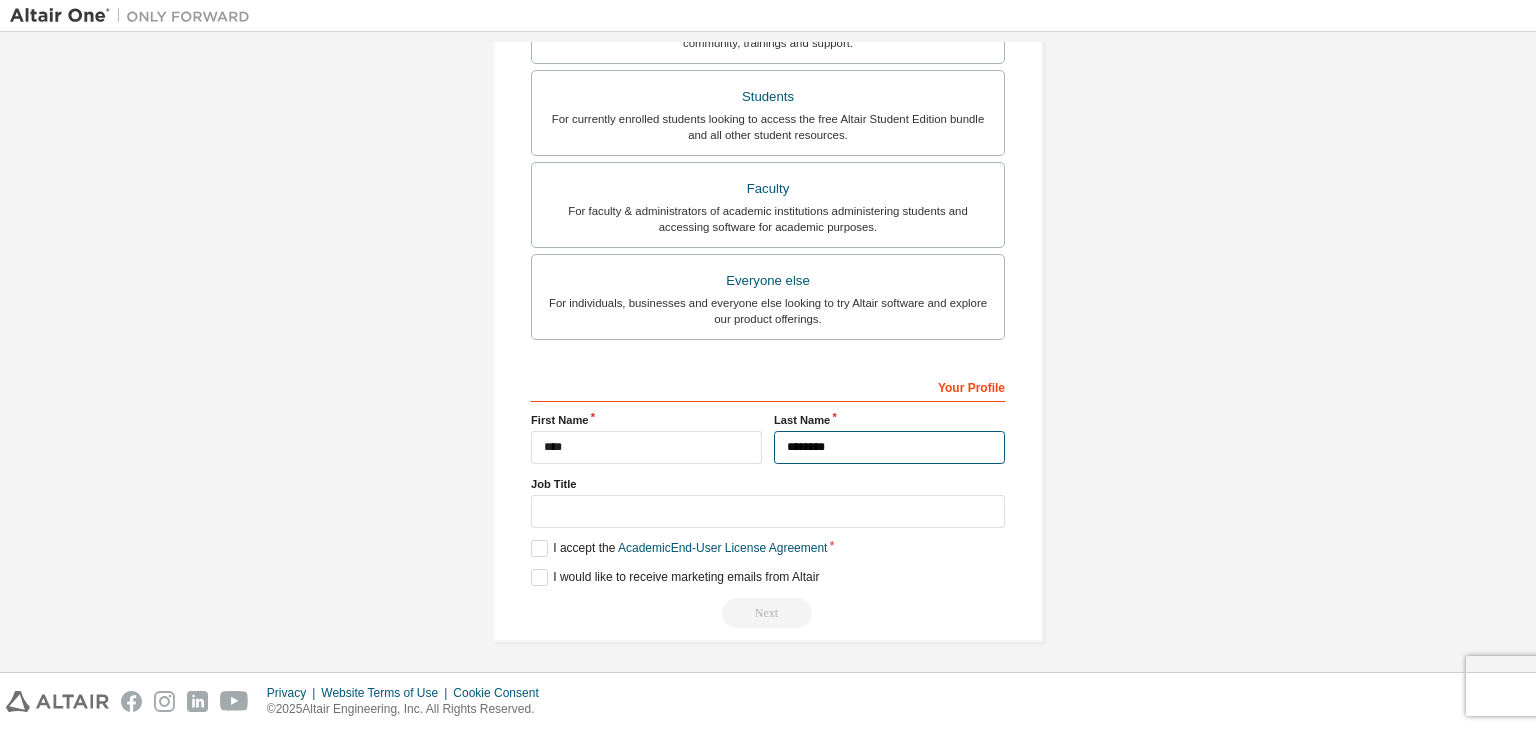click on "********" at bounding box center [889, 447] 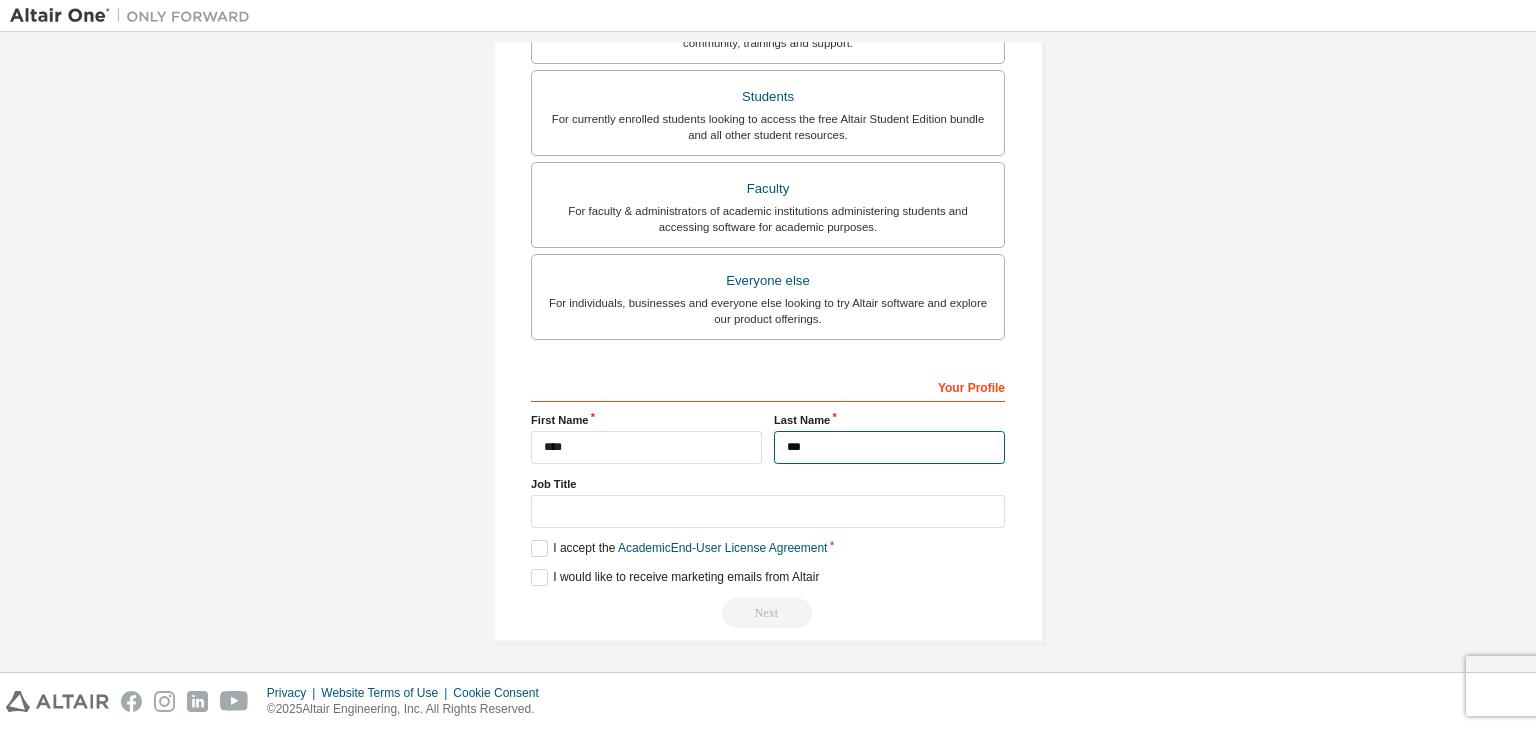 type on "****" 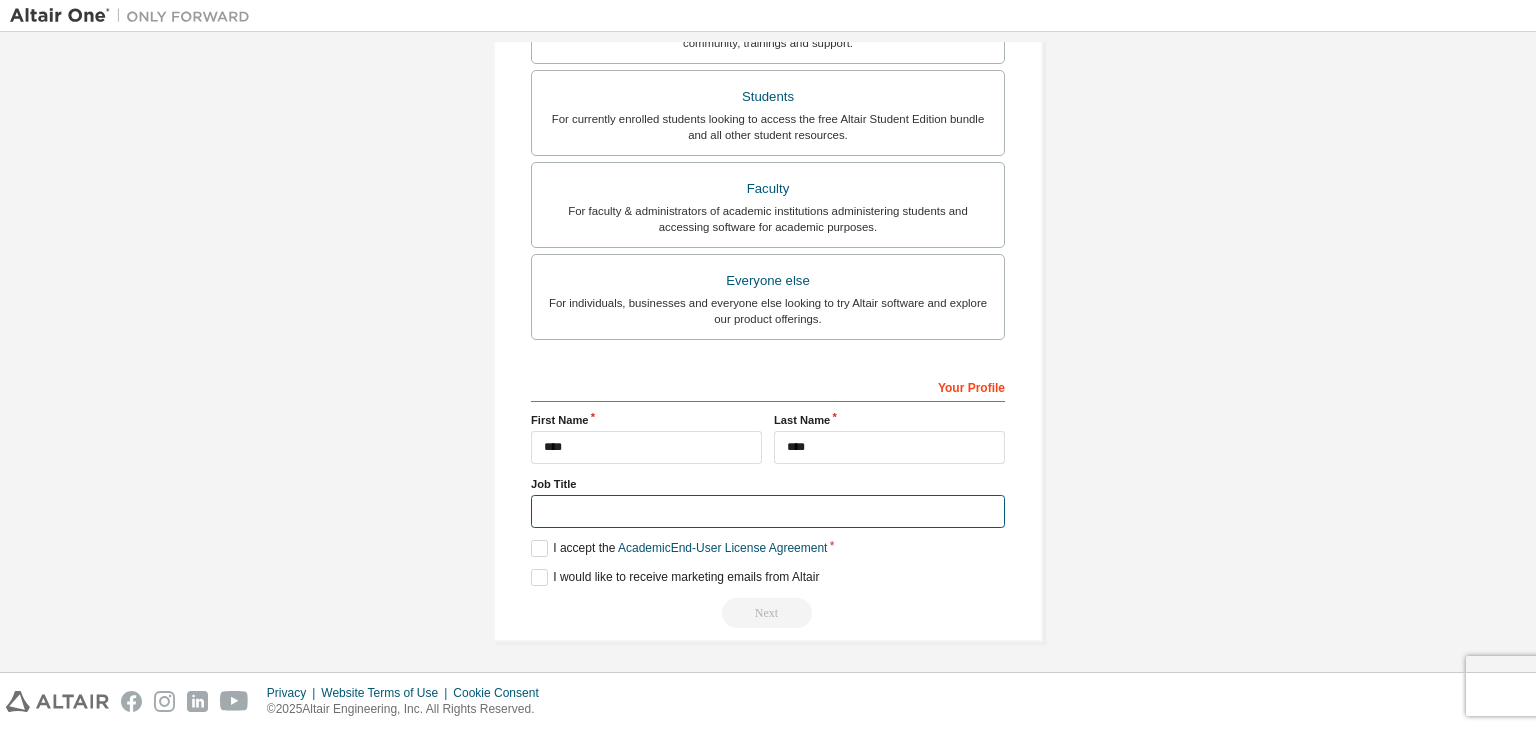 click at bounding box center [768, 511] 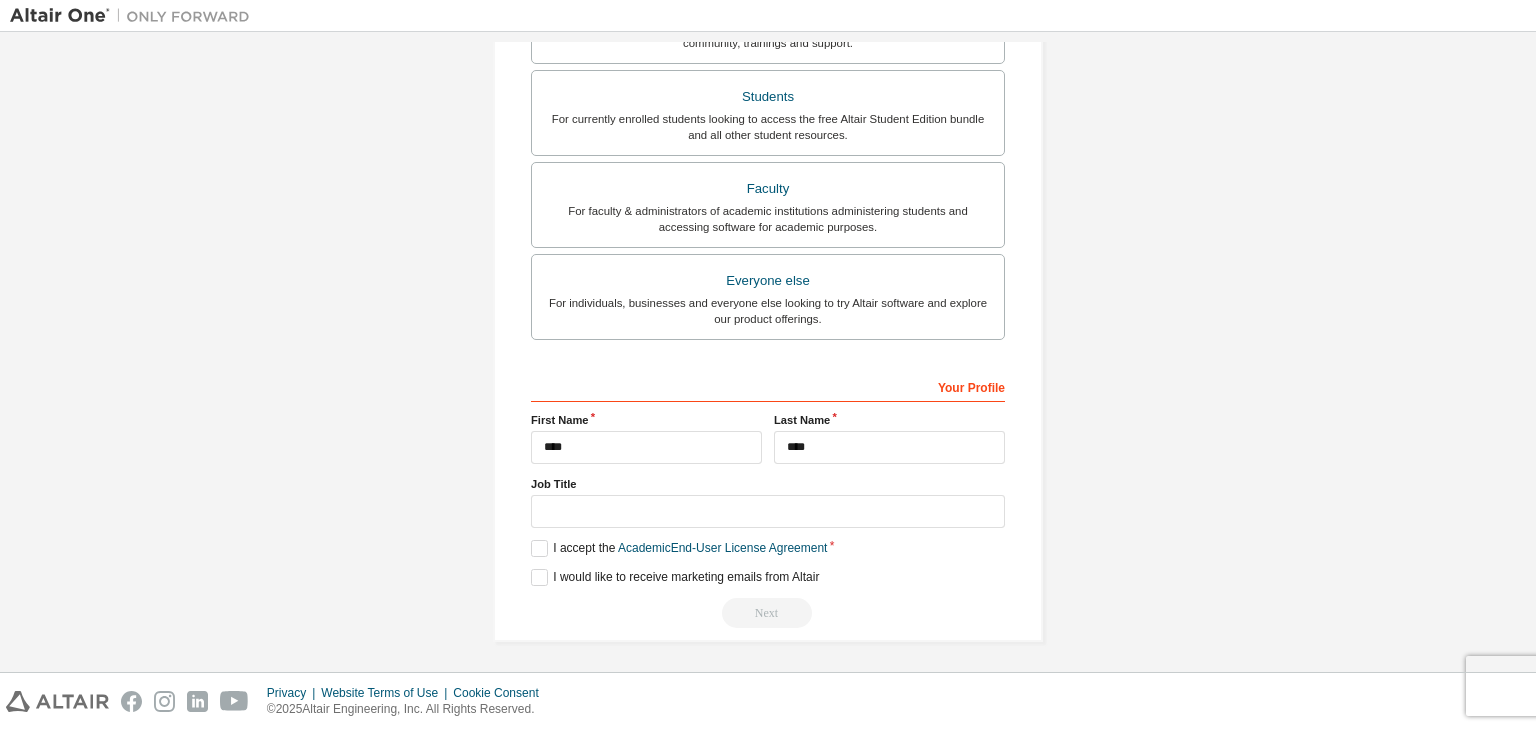 click on "Job Title" at bounding box center (768, 484) 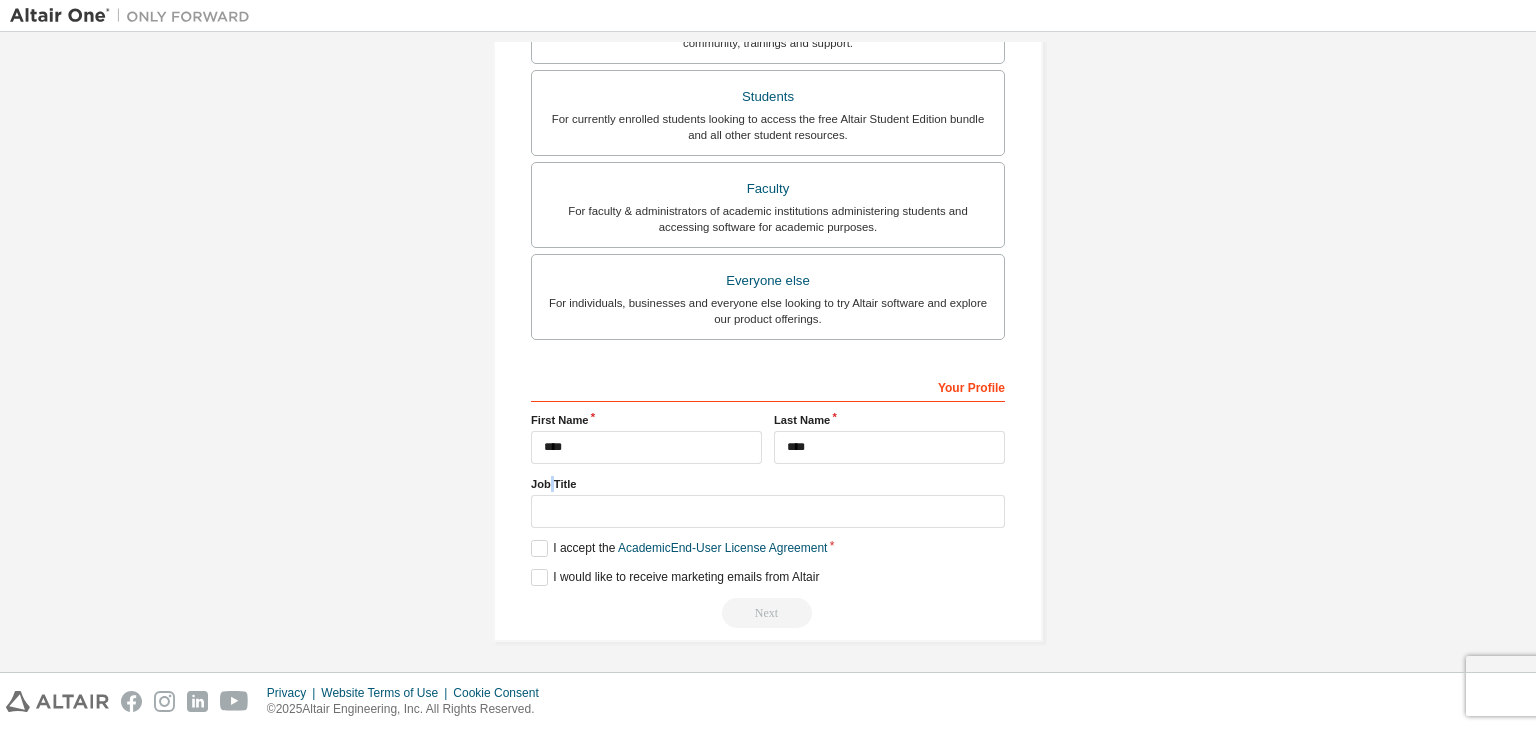 click on "Job Title" at bounding box center [768, 484] 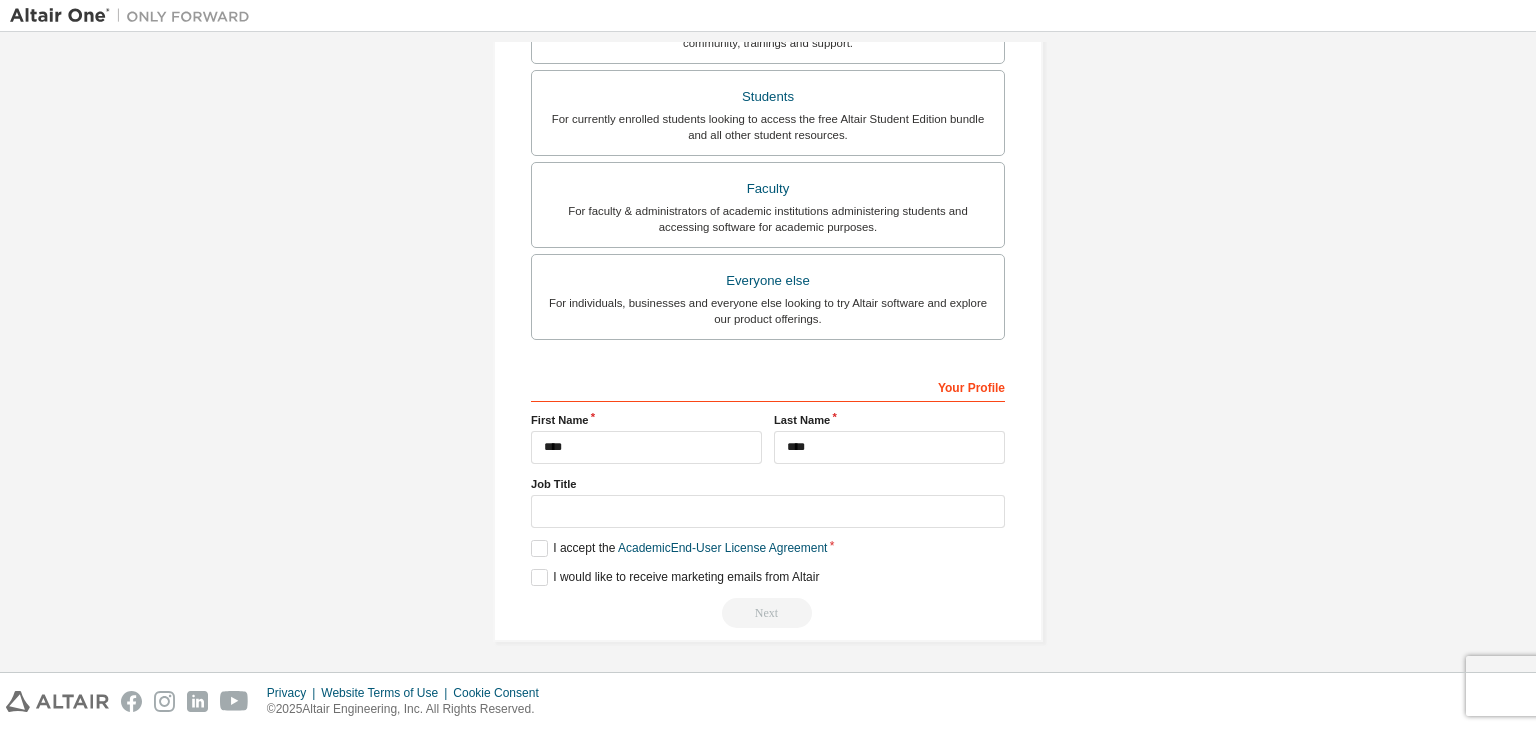 click on "Job Title" at bounding box center (768, 484) 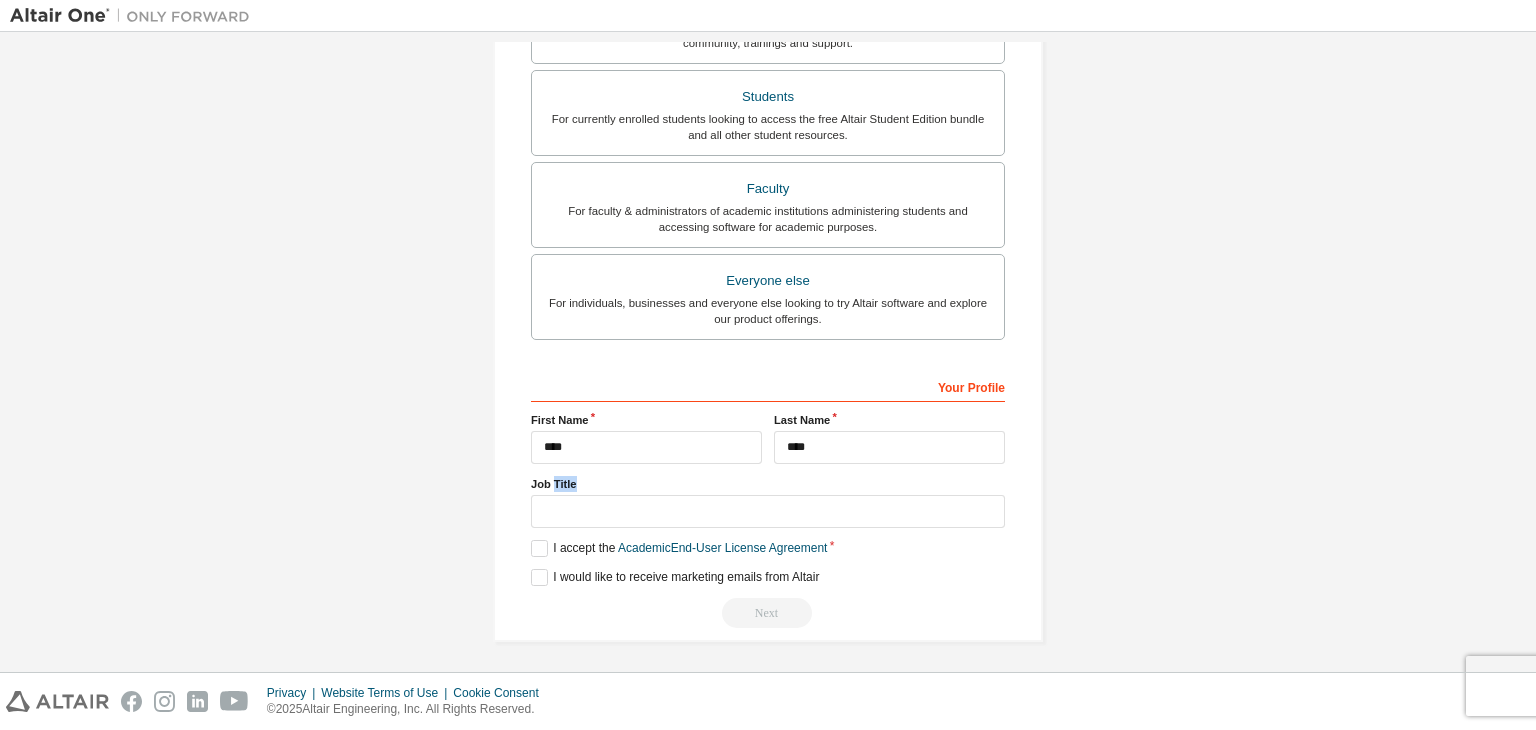 click on "Job Title" at bounding box center (768, 484) 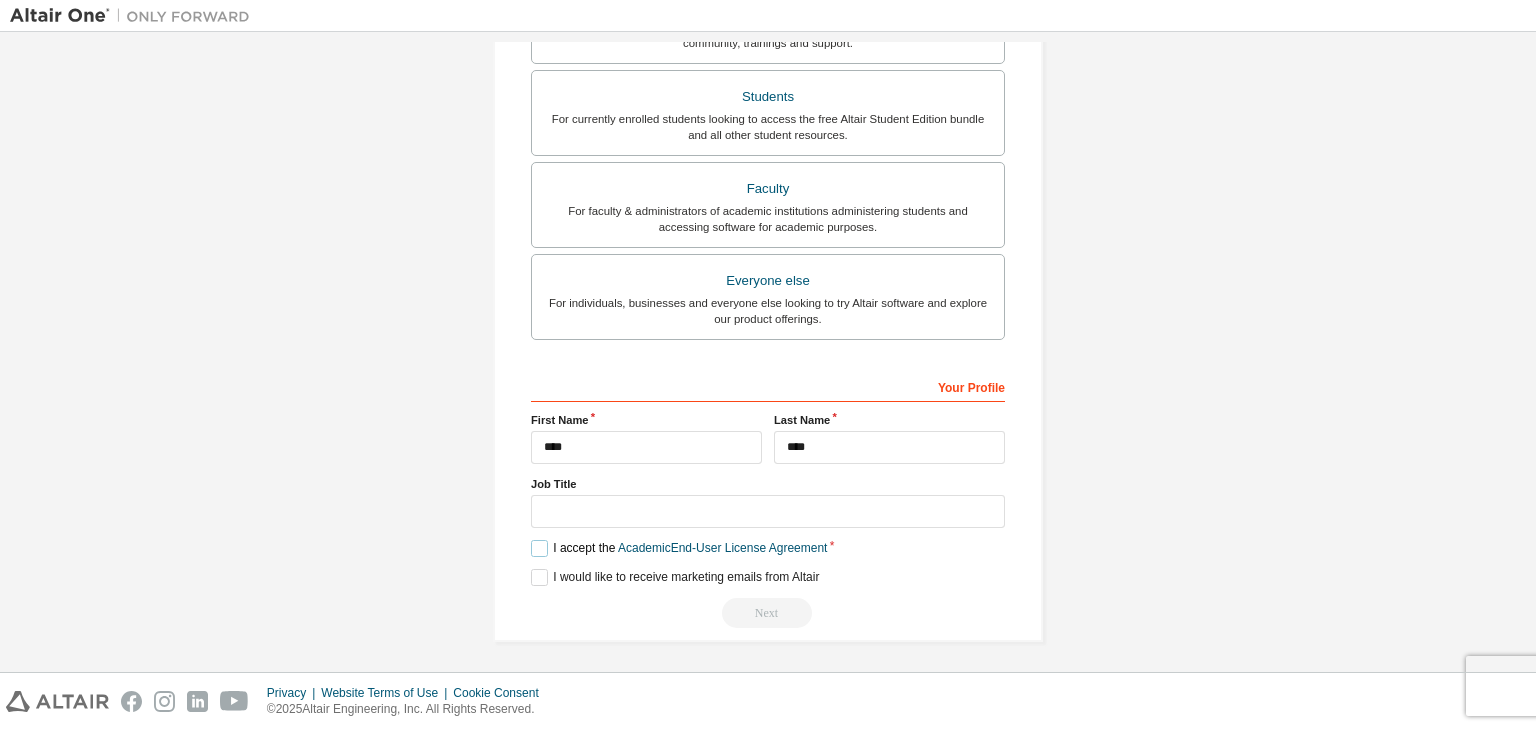 click on "I accept the   Academic   End-User License Agreement" at bounding box center [679, 548] 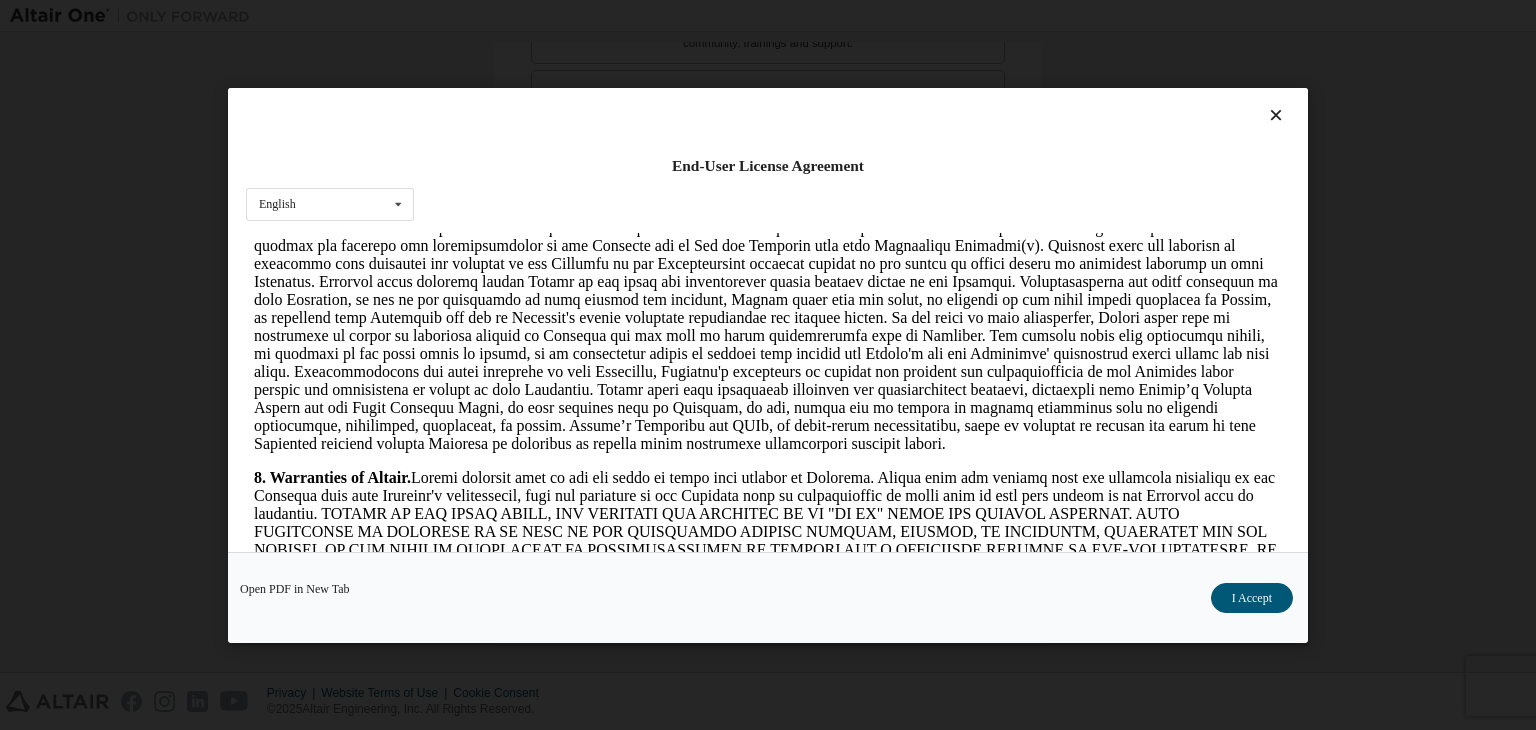 scroll, scrollTop: 2300, scrollLeft: 0, axis: vertical 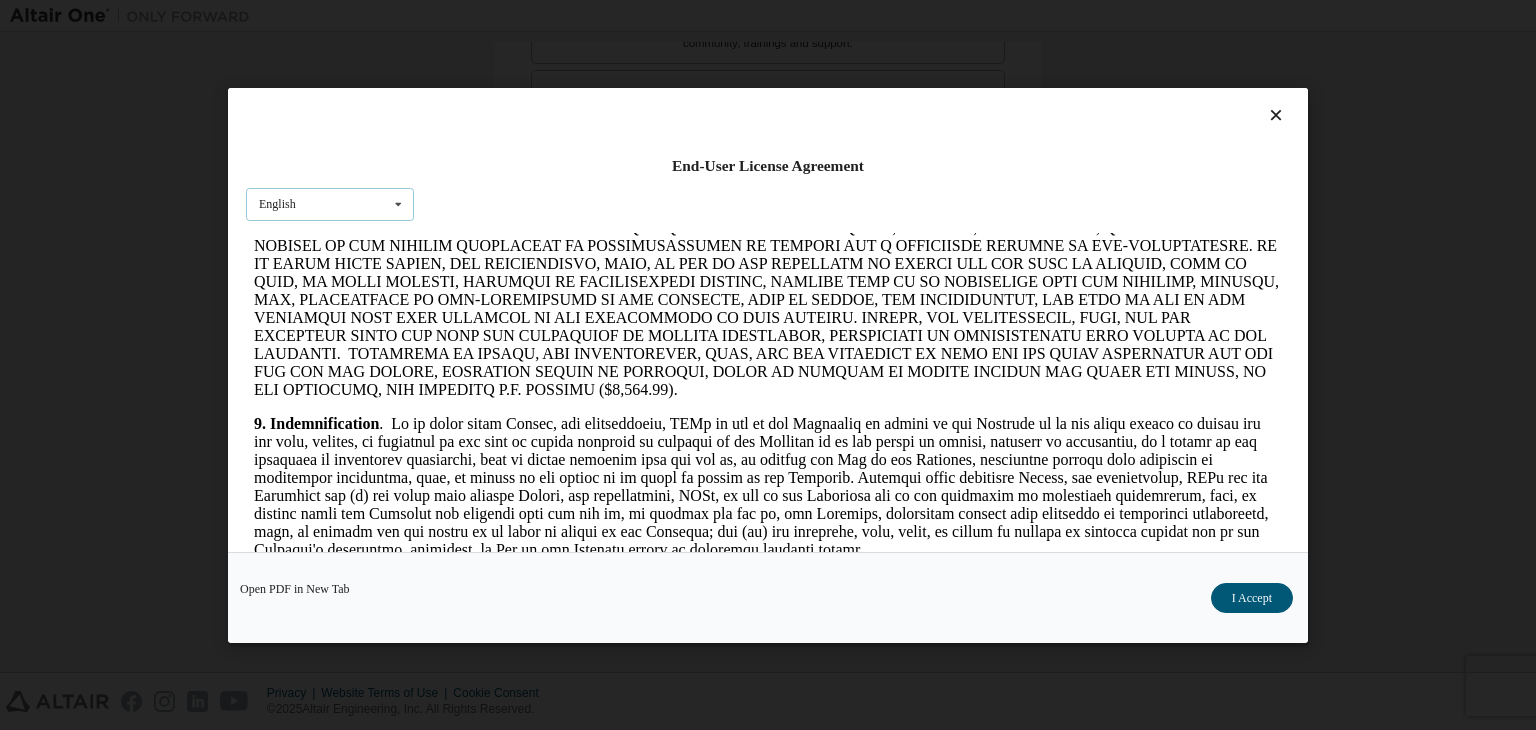 click at bounding box center (398, 203) 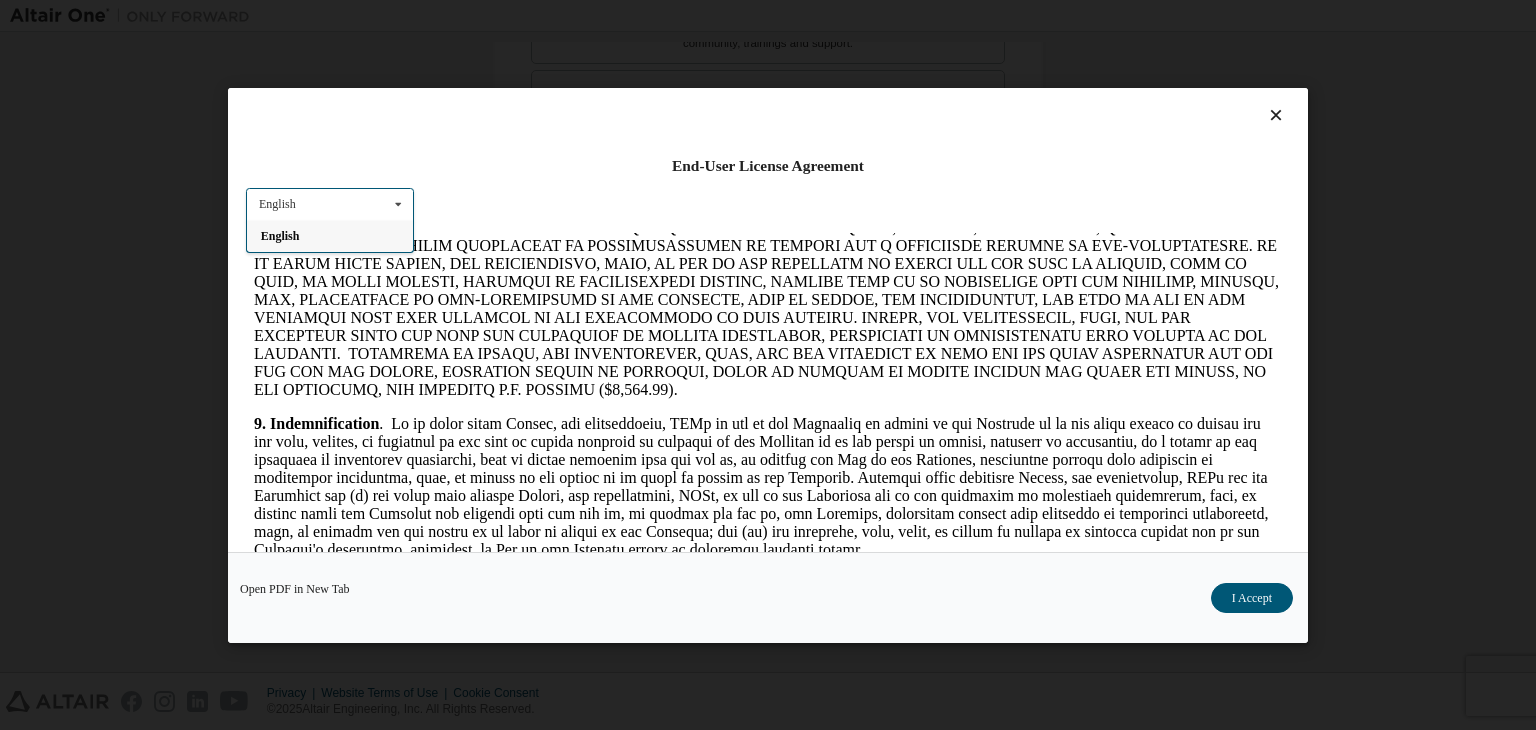 click at bounding box center [398, 203] 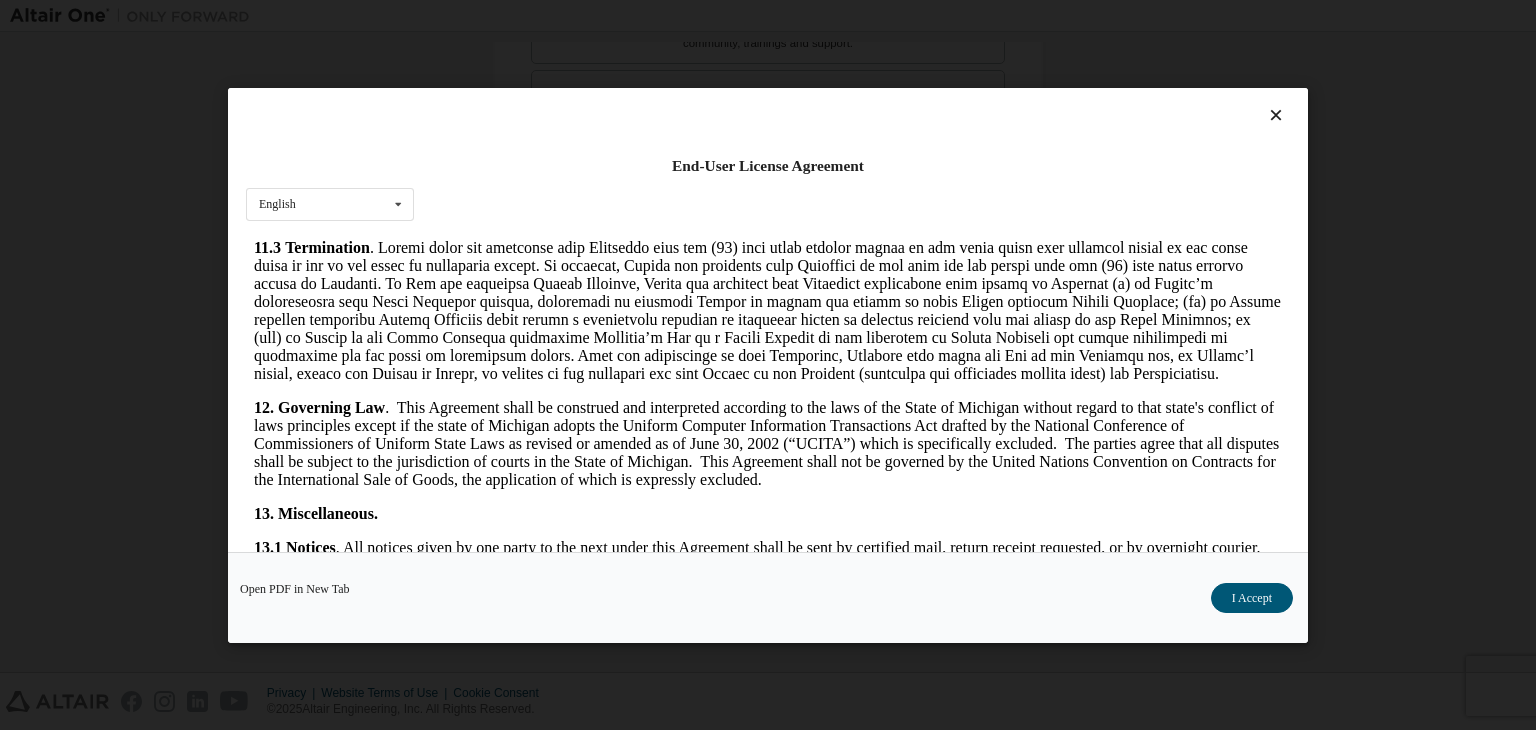 scroll, scrollTop: 3341, scrollLeft: 0, axis: vertical 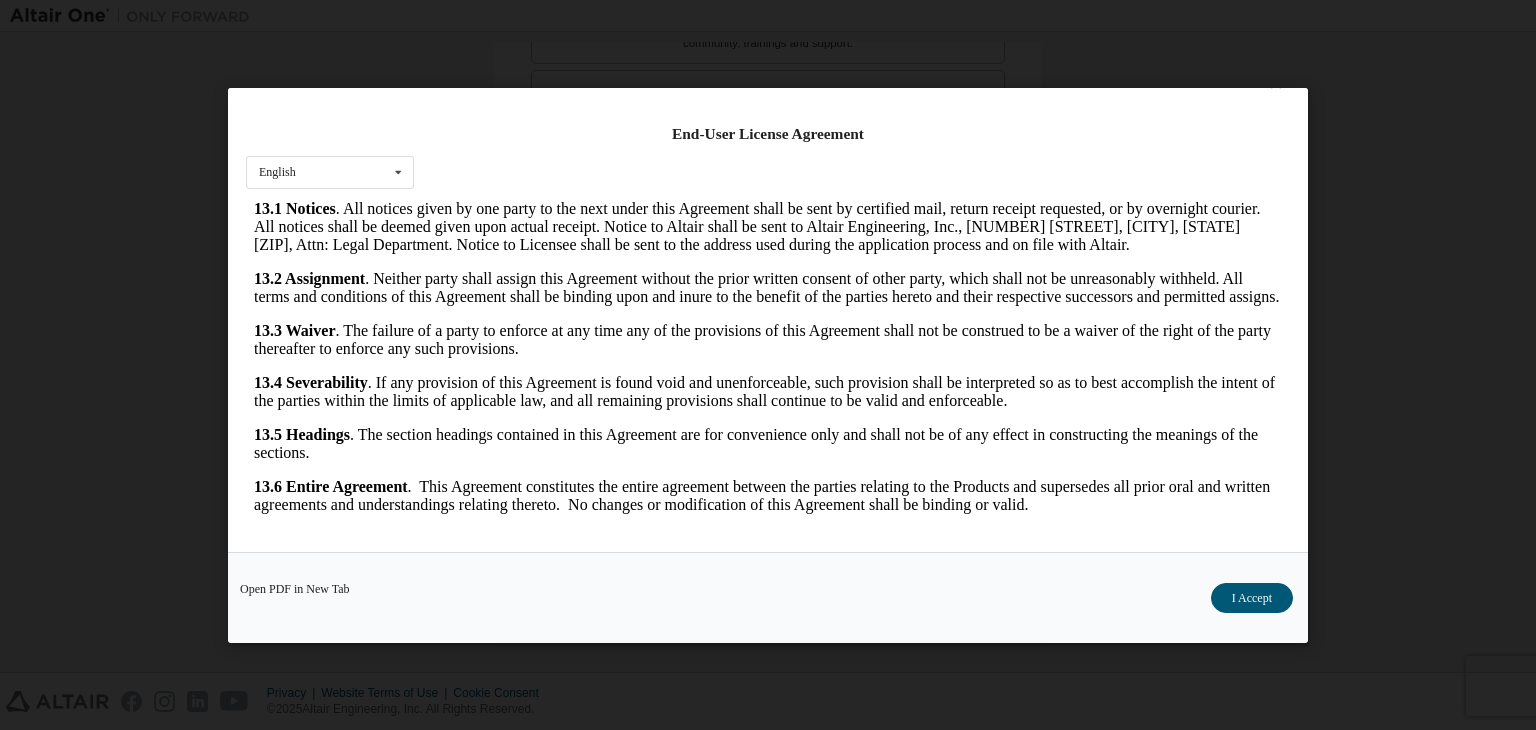 click on "I Accept" at bounding box center (1252, 598) 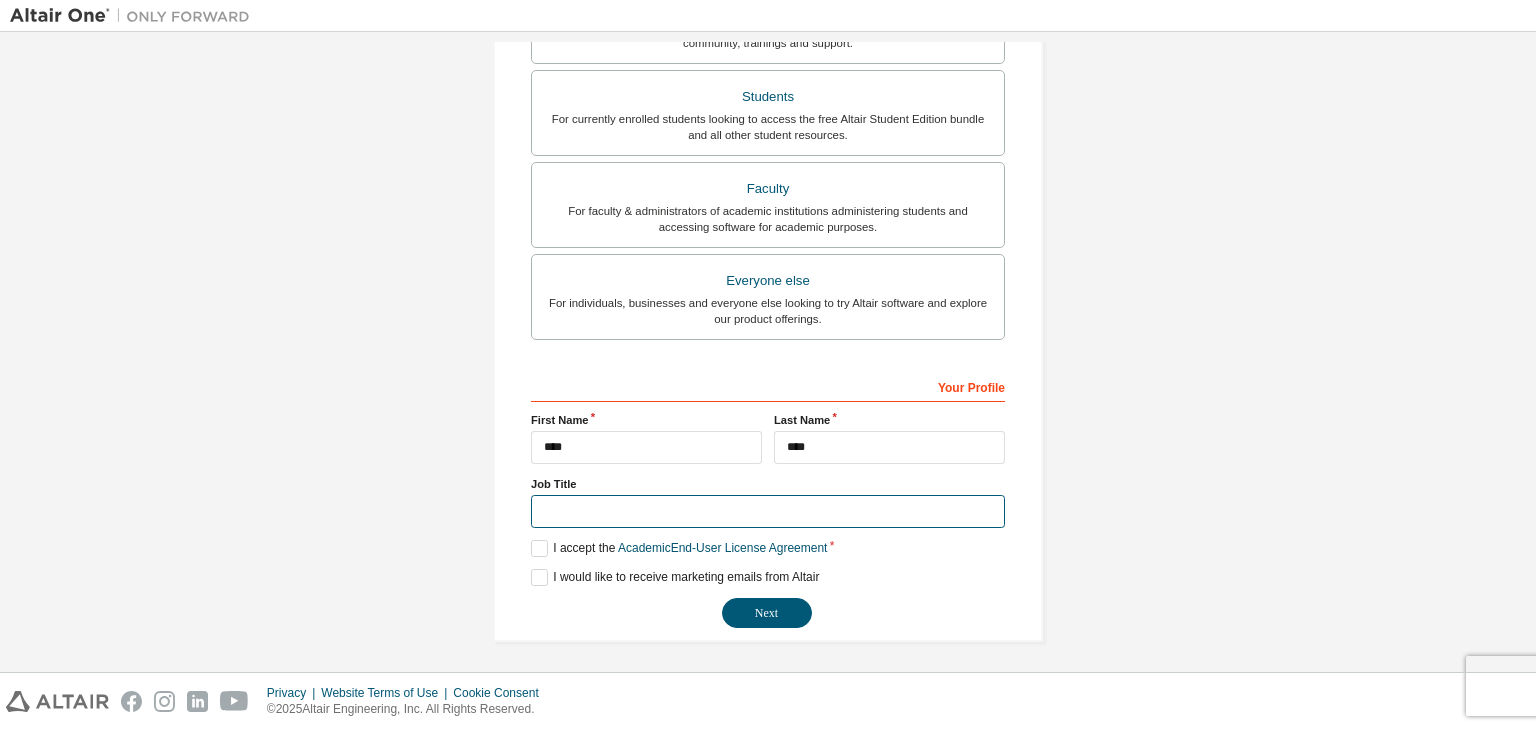 click at bounding box center [768, 511] 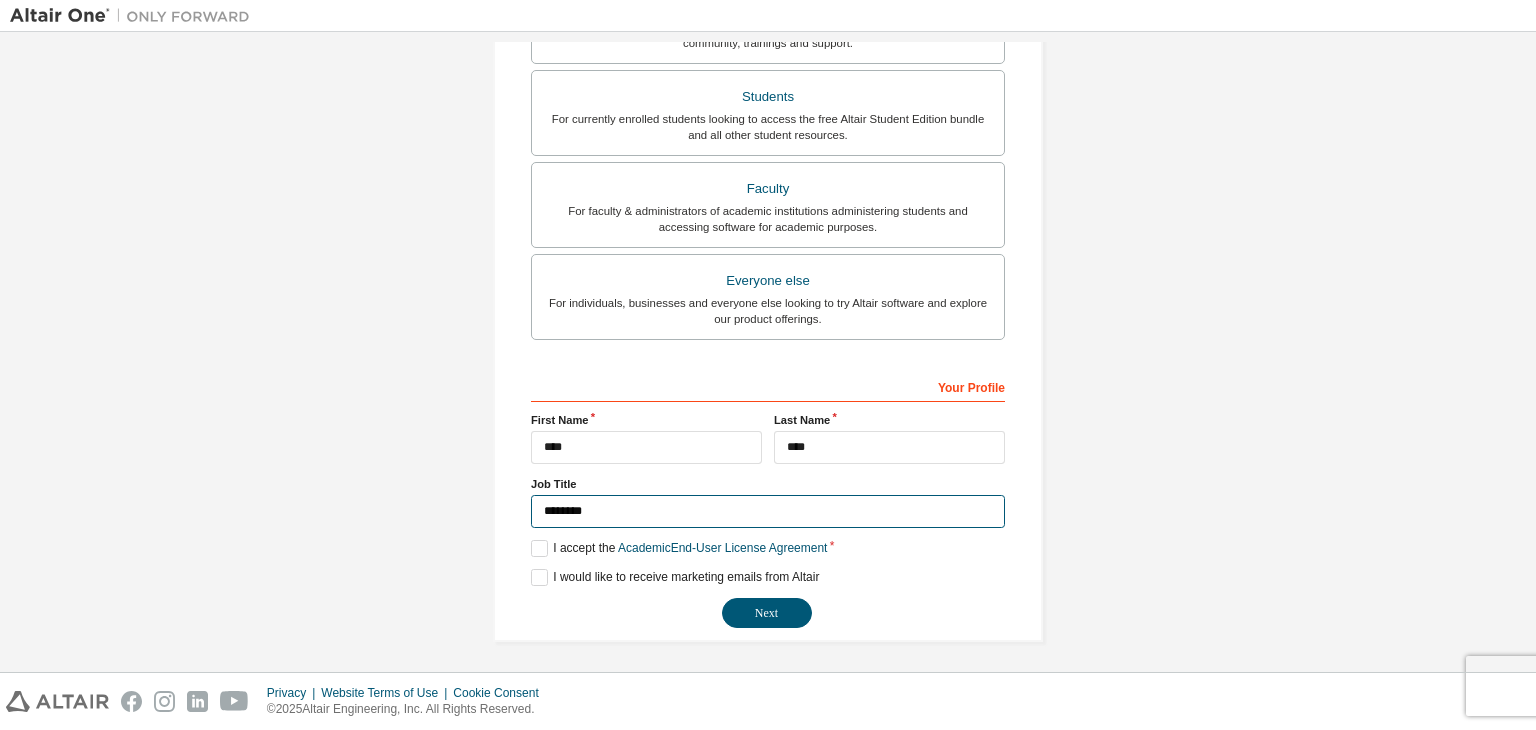 click on "********" at bounding box center (768, 511) 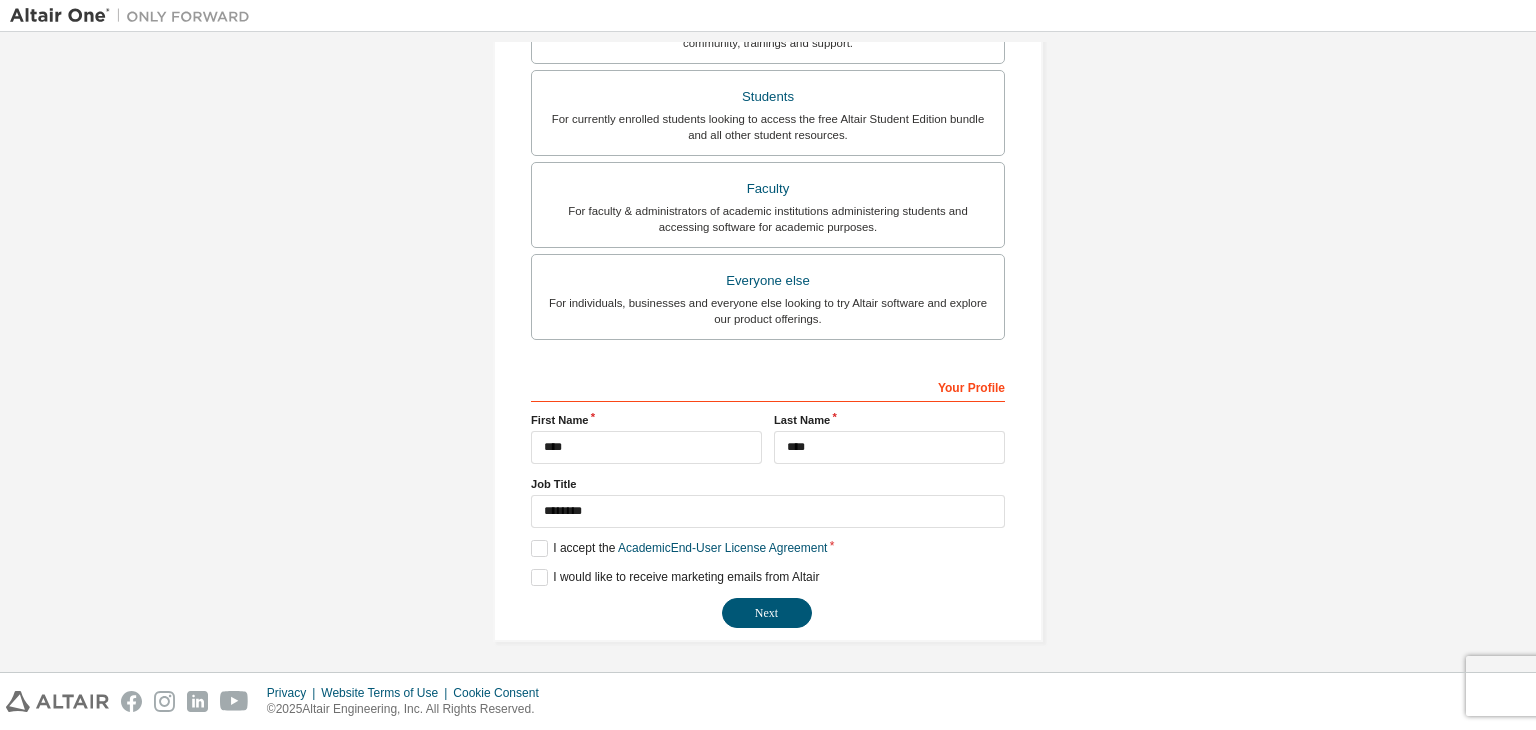 click on "Job Title" at bounding box center (768, 484) 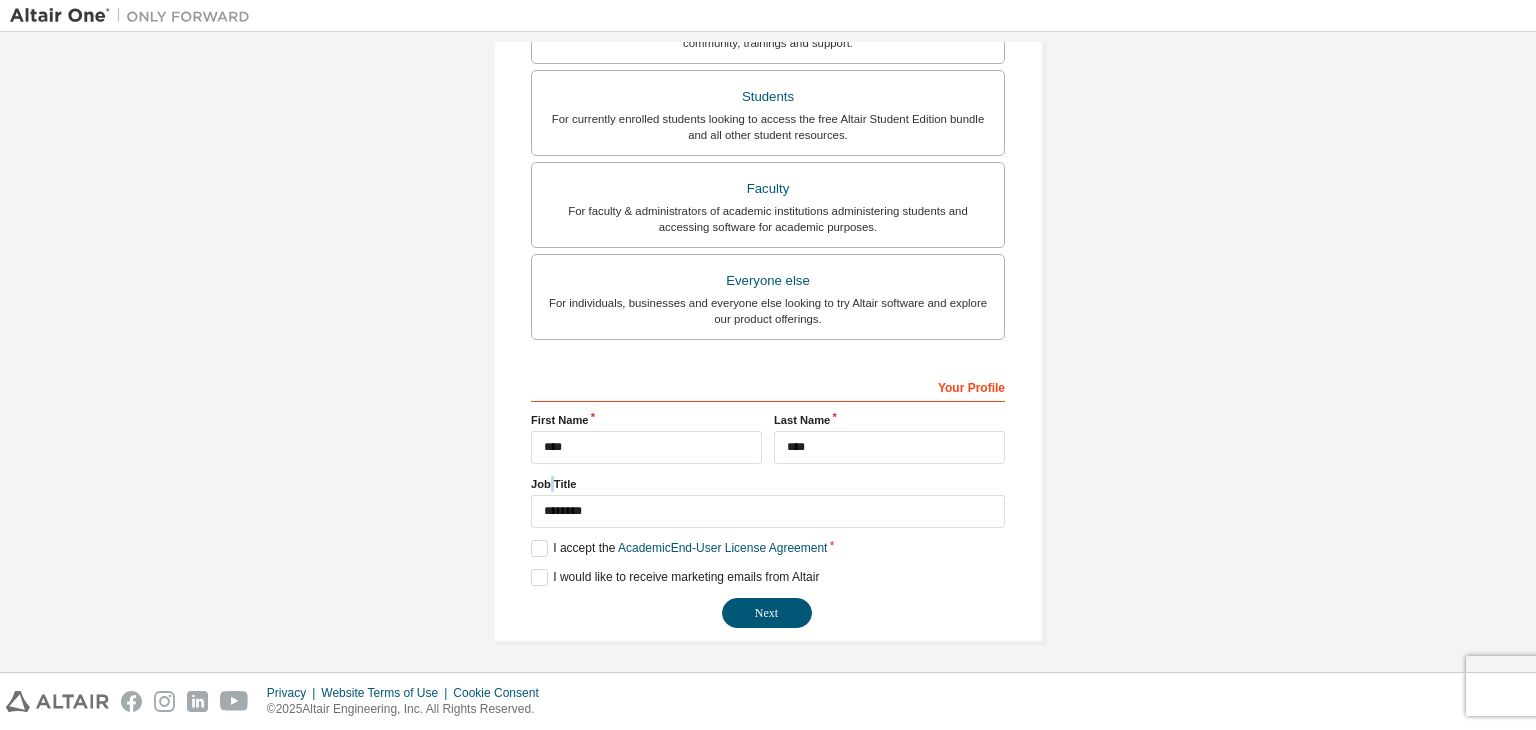 click on "Job Title" at bounding box center (768, 484) 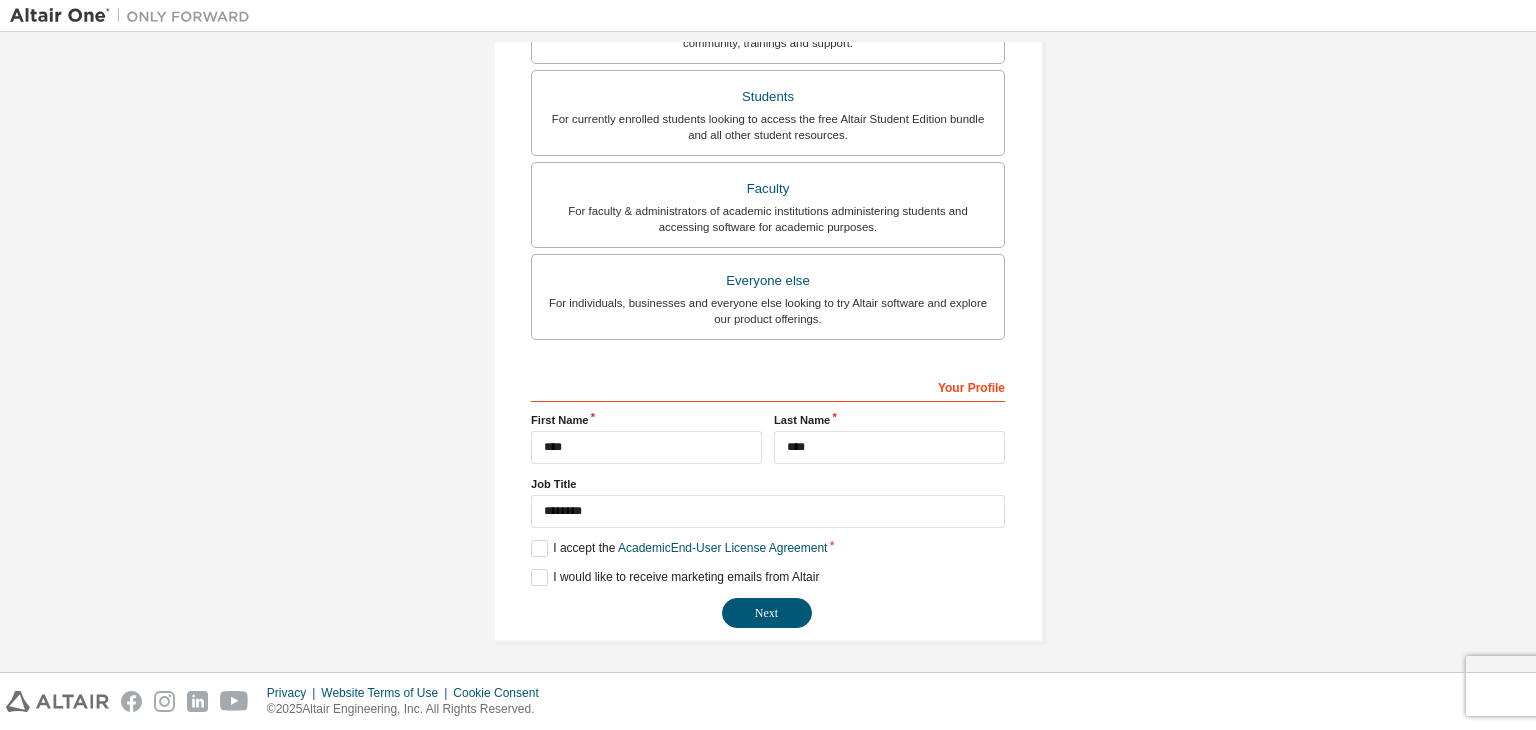 click on "Job Title" at bounding box center [768, 484] 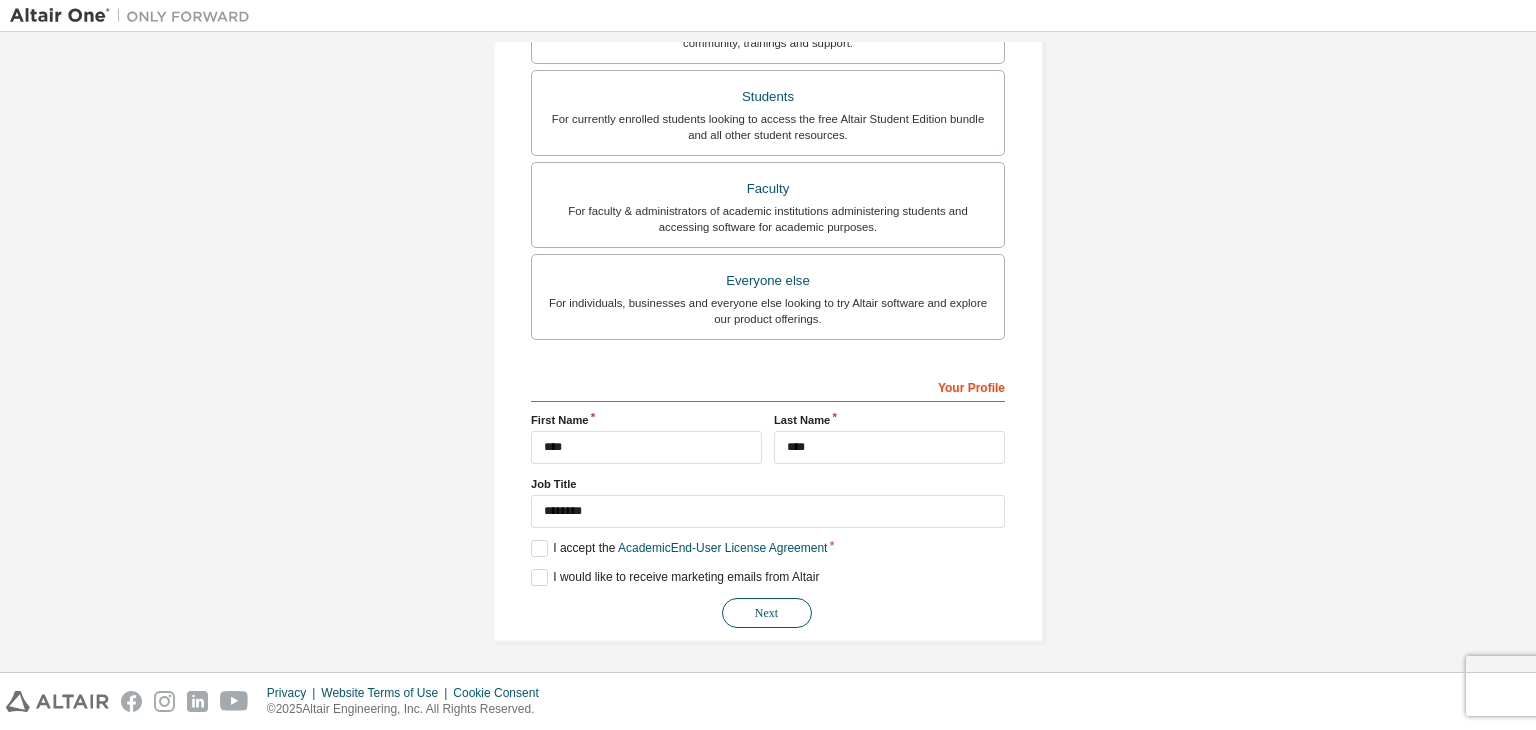 click on "Next" at bounding box center (767, 613) 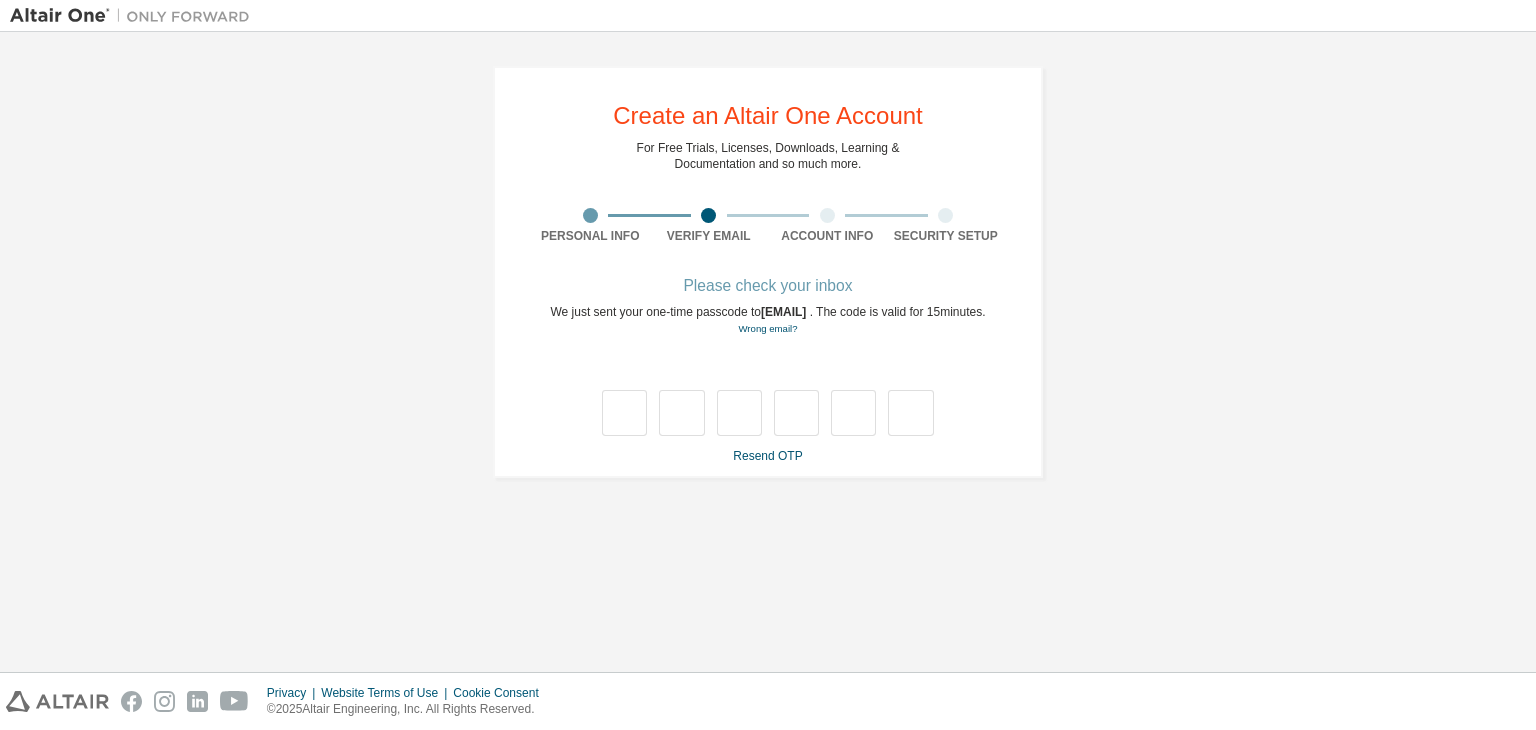 scroll, scrollTop: 0, scrollLeft: 0, axis: both 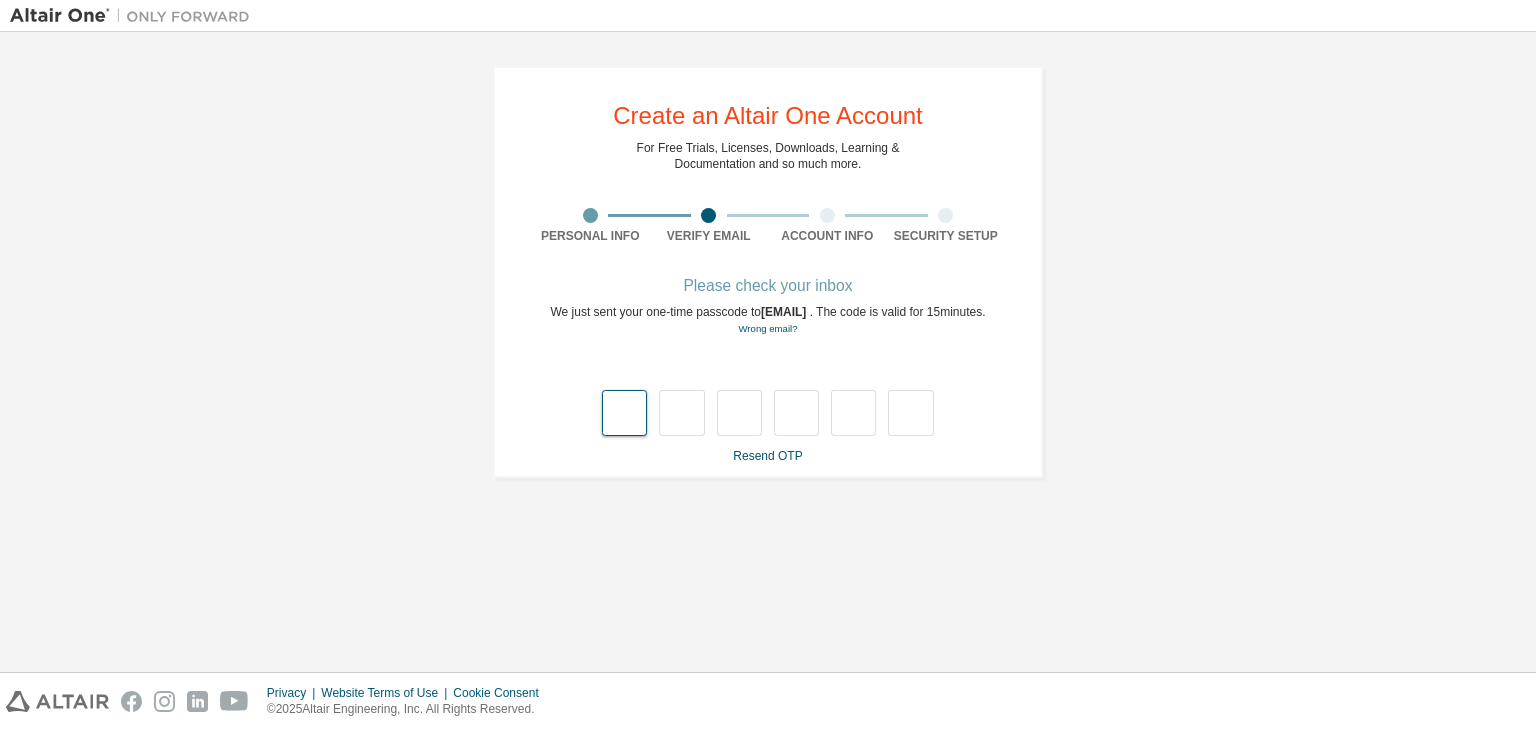 click at bounding box center [624, 413] 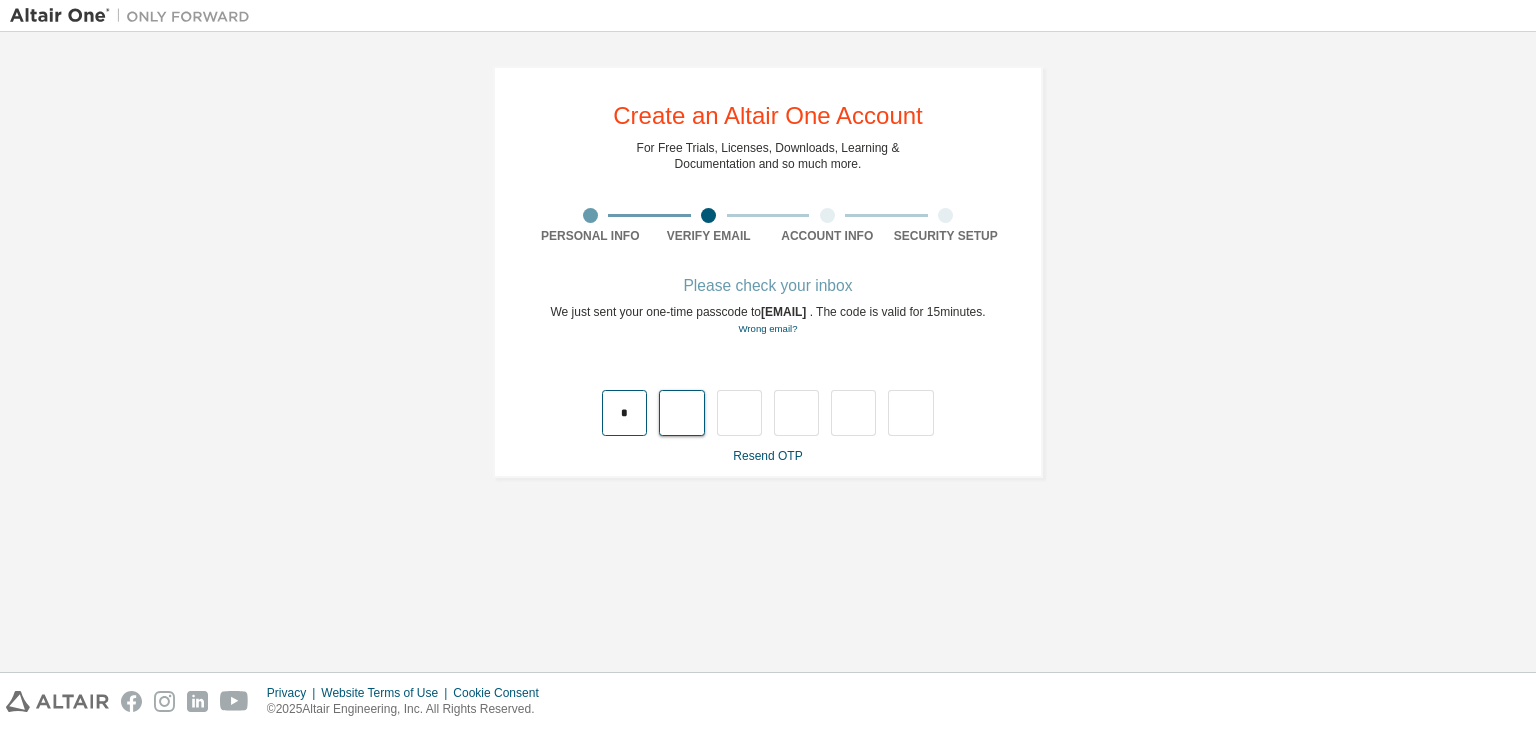type on "*" 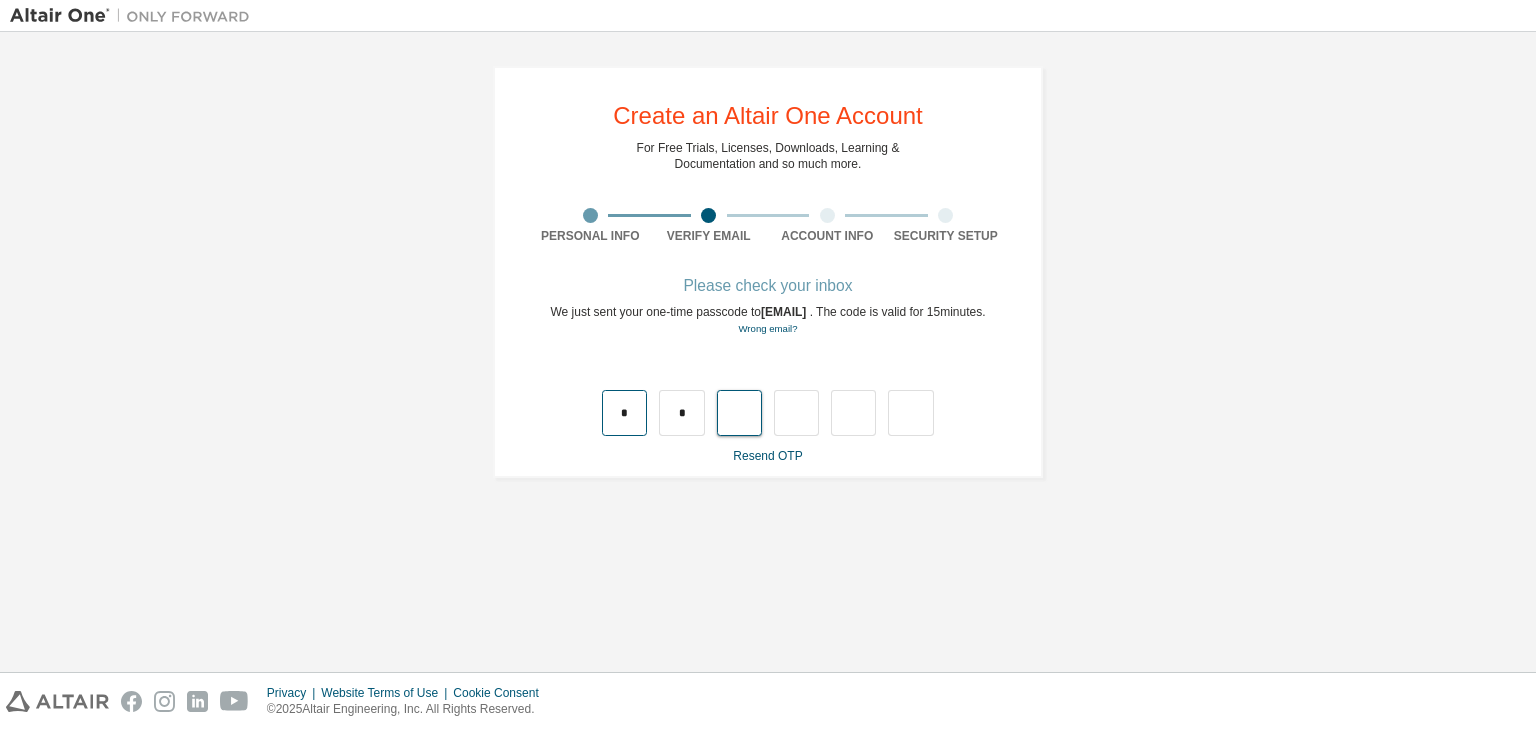 type on "*" 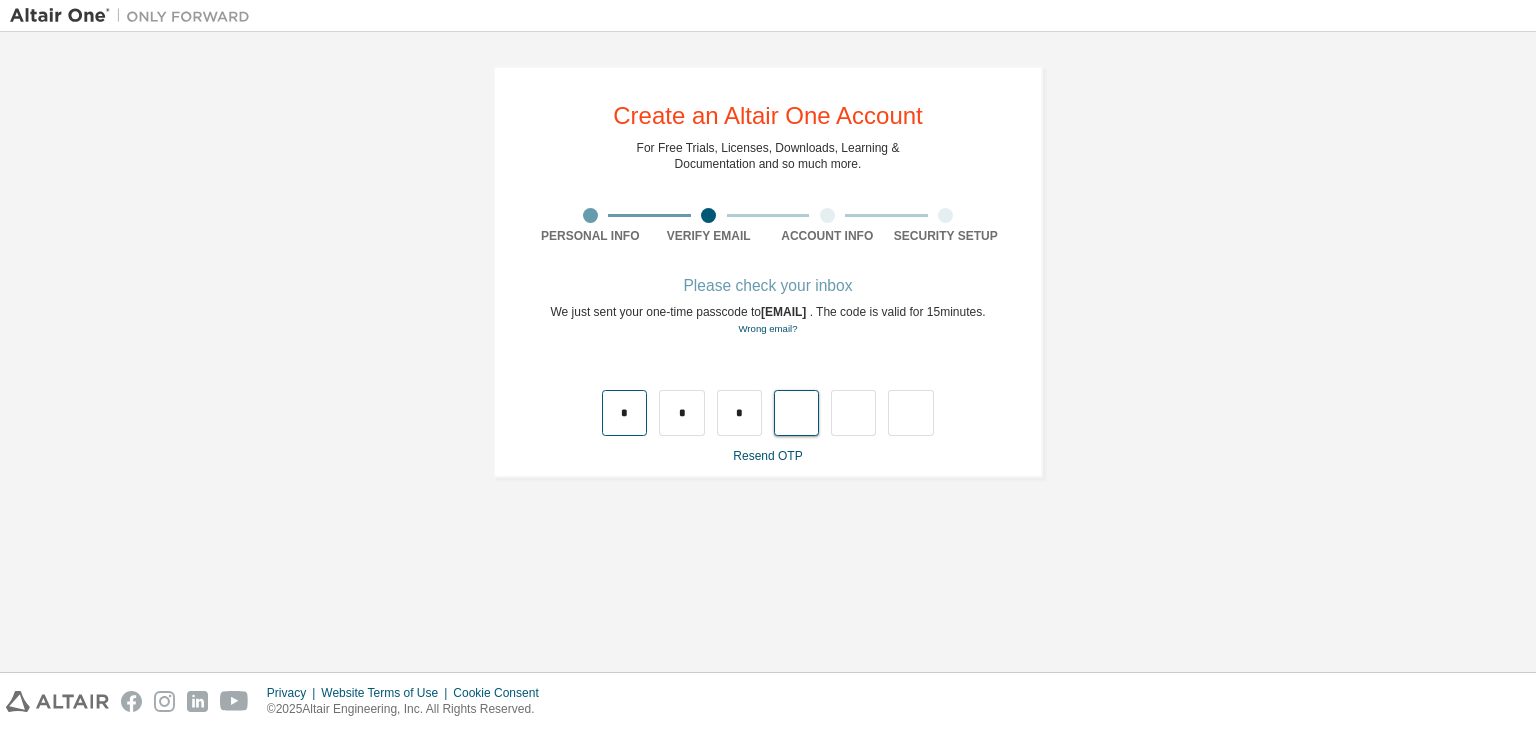type on "*" 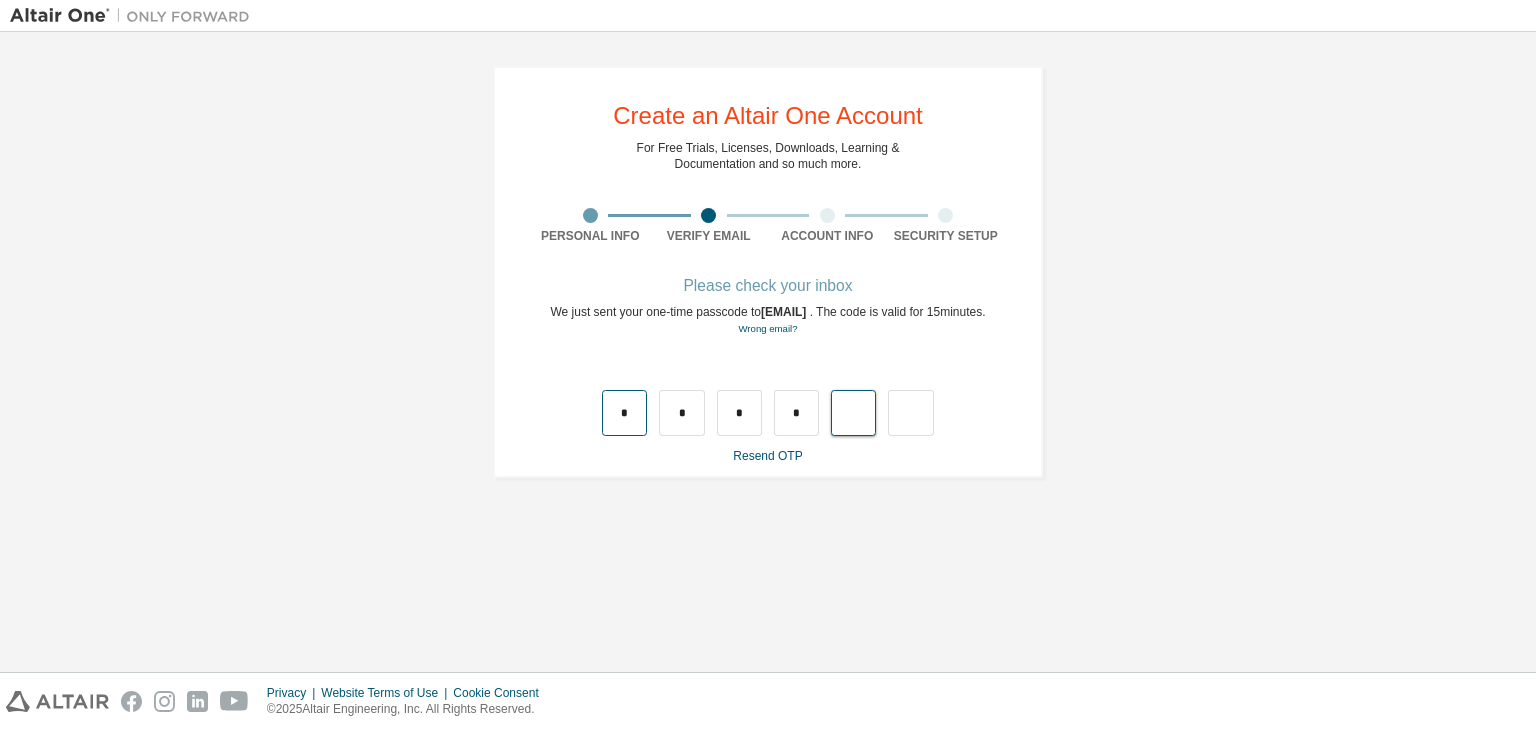 type on "*" 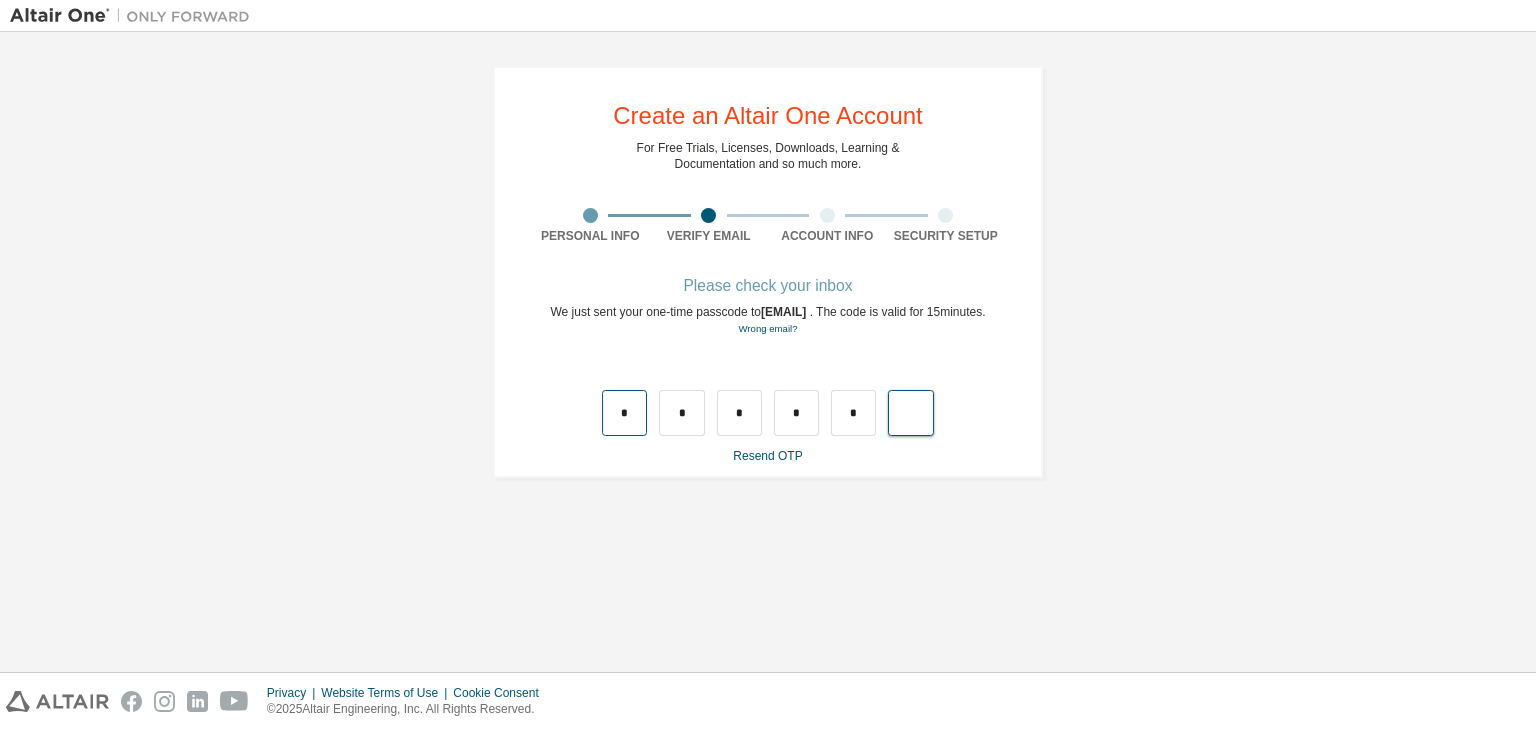 type on "*" 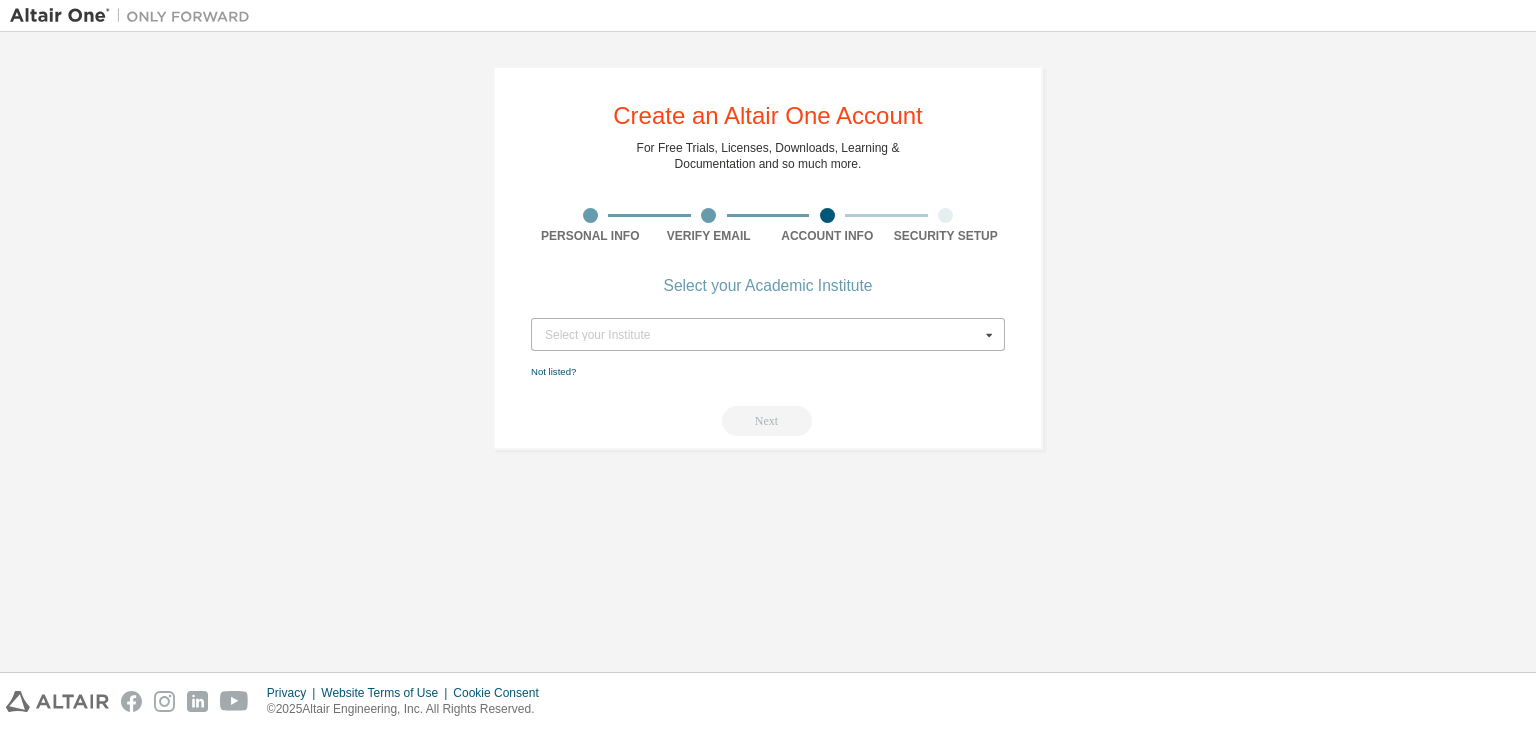 click on "Select your Institute" at bounding box center [762, 335] 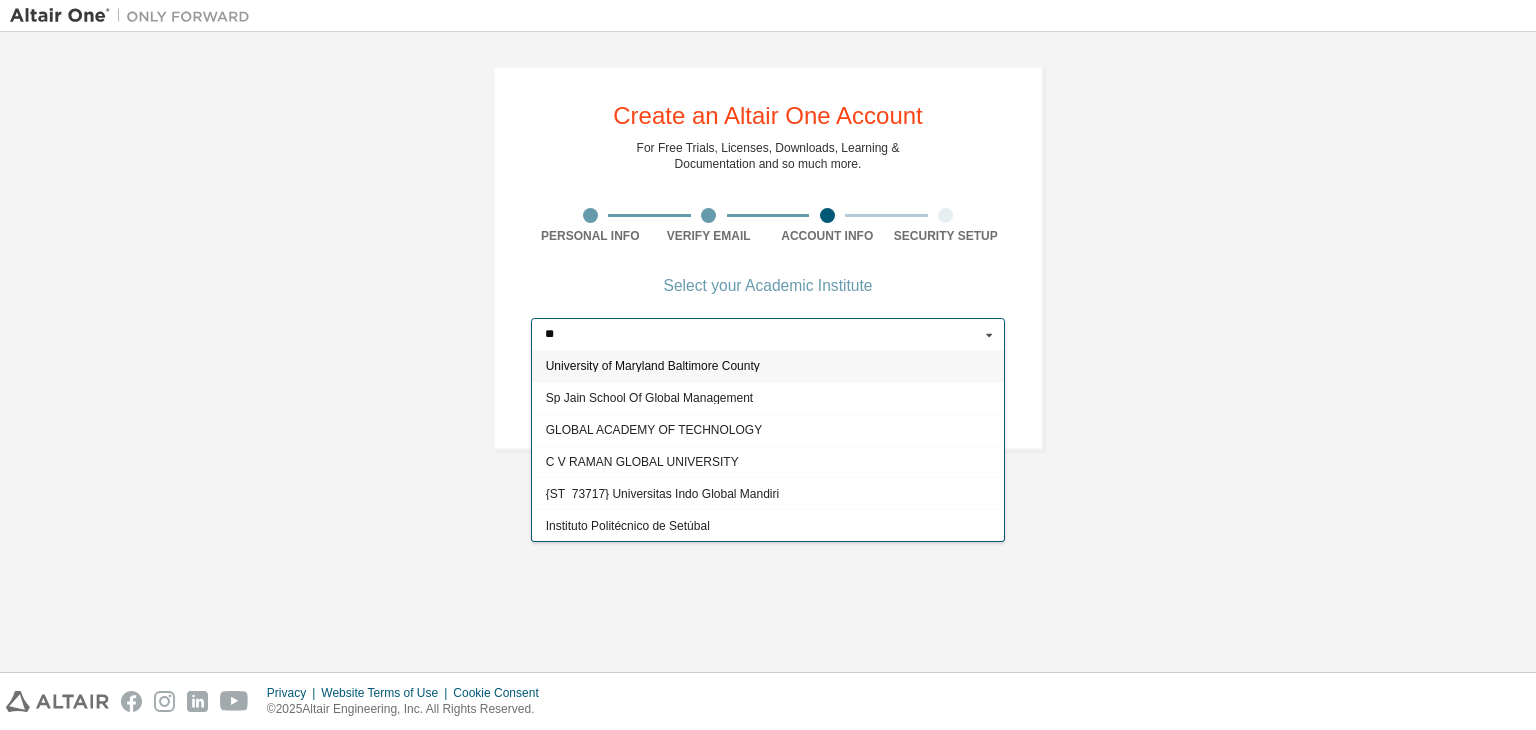 type on "*" 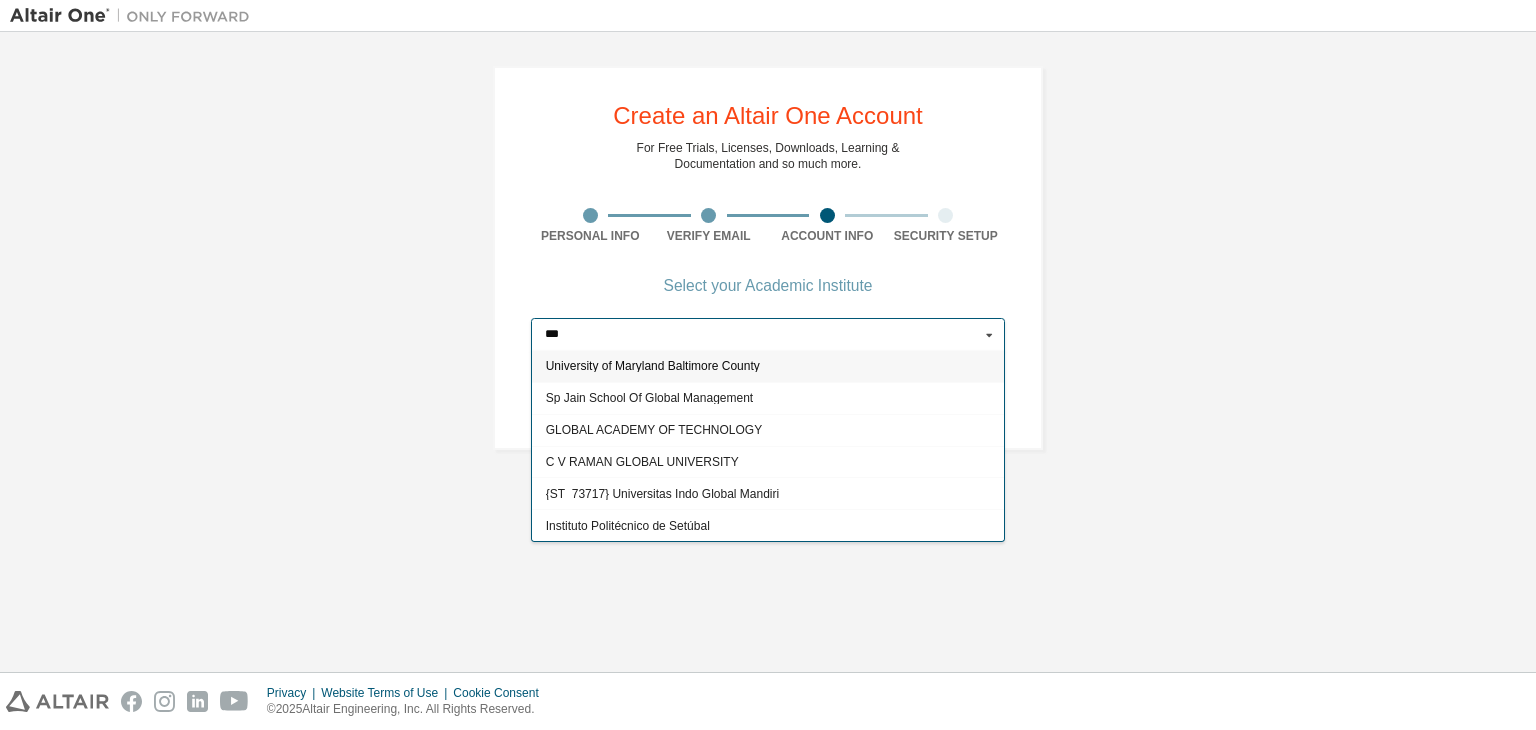 click on "***" at bounding box center (769, 334) 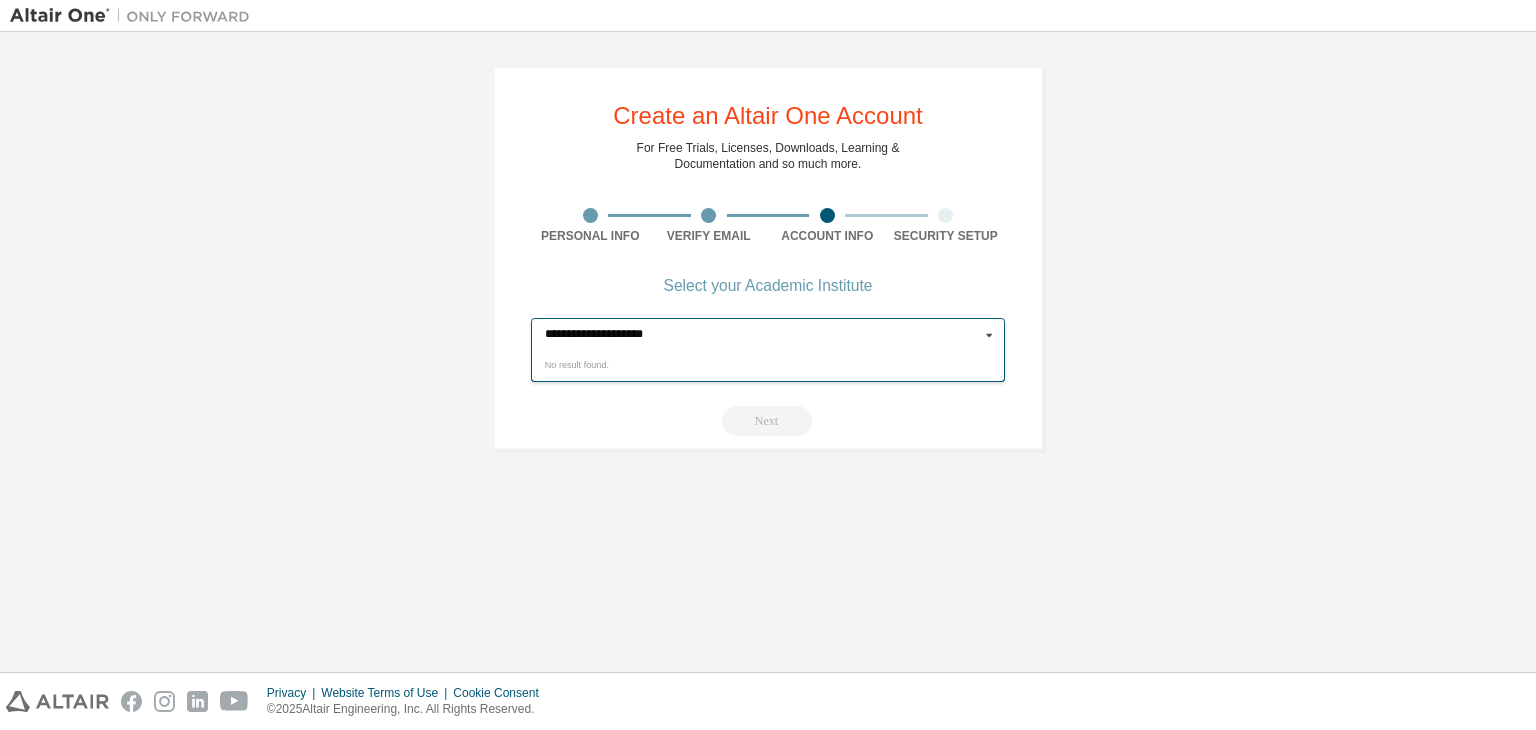 click on "**********" at bounding box center (769, 334) 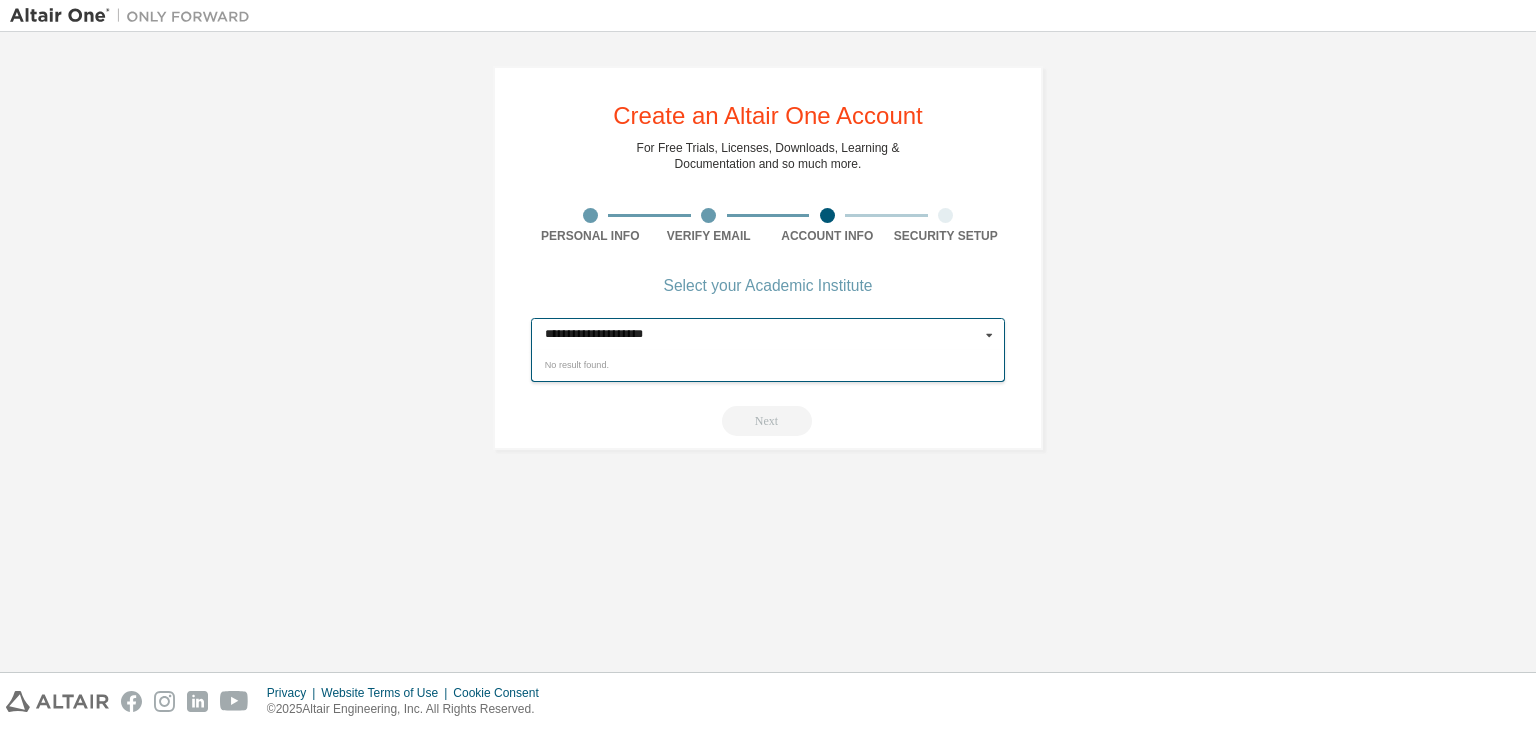 type 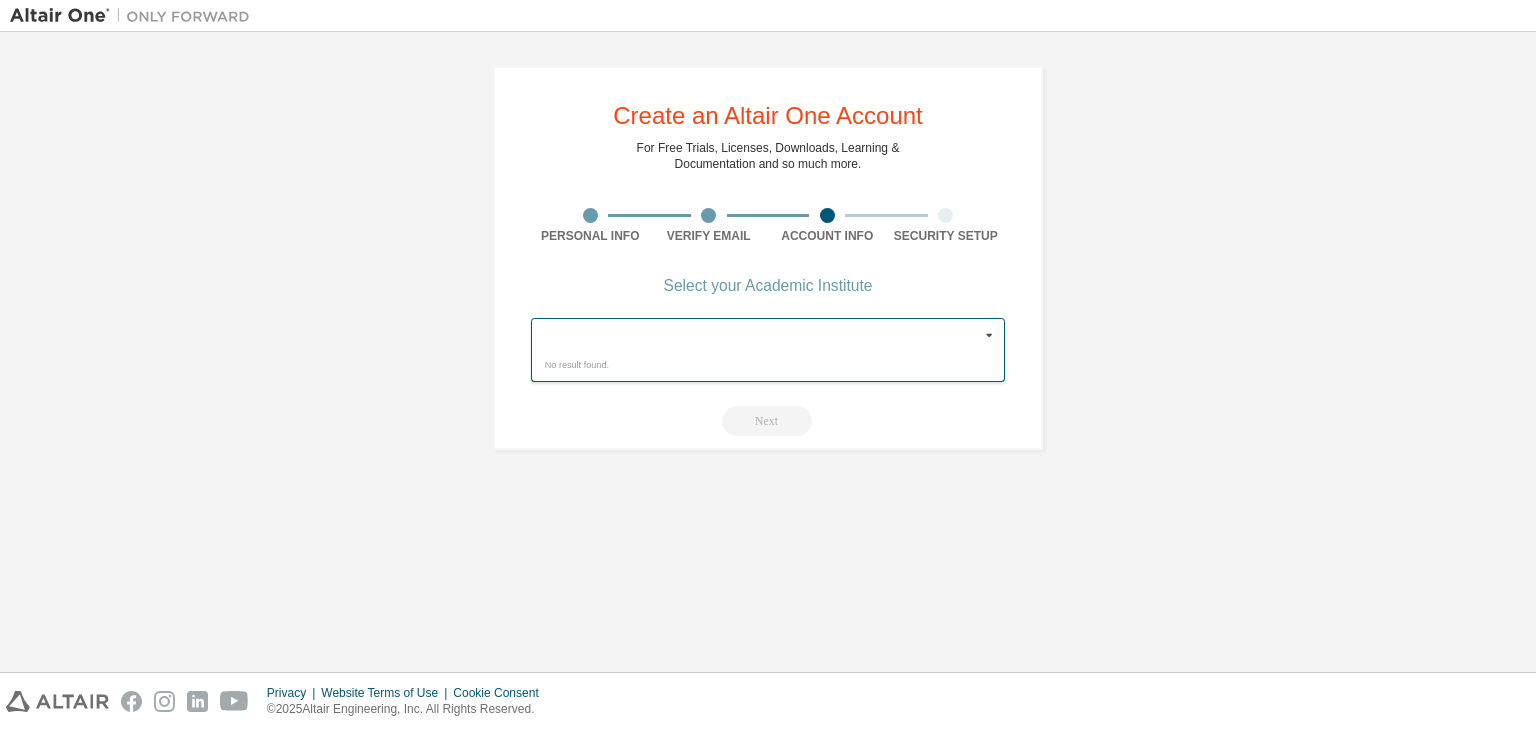 click on "Next" at bounding box center [768, 421] 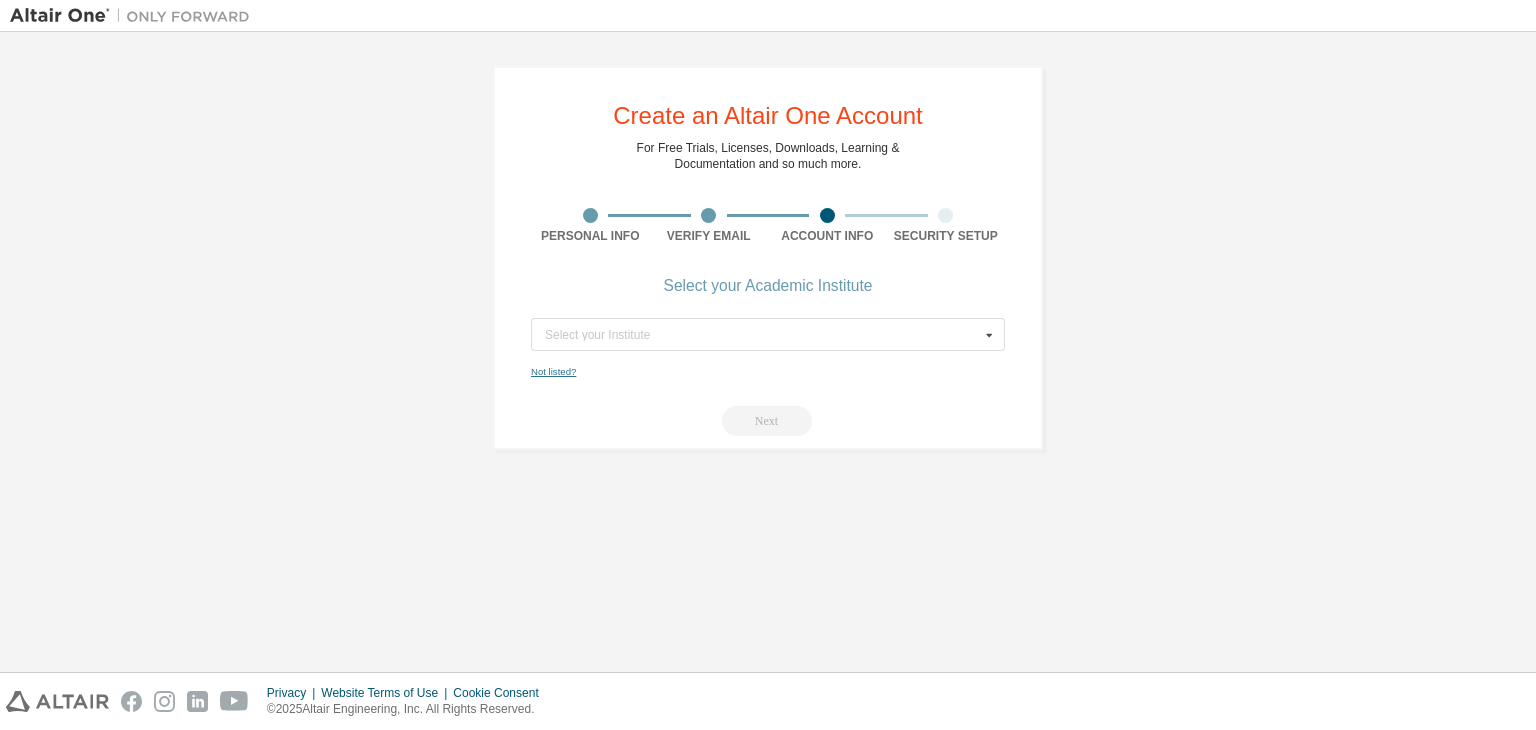 click on "Not listed?" at bounding box center [553, 371] 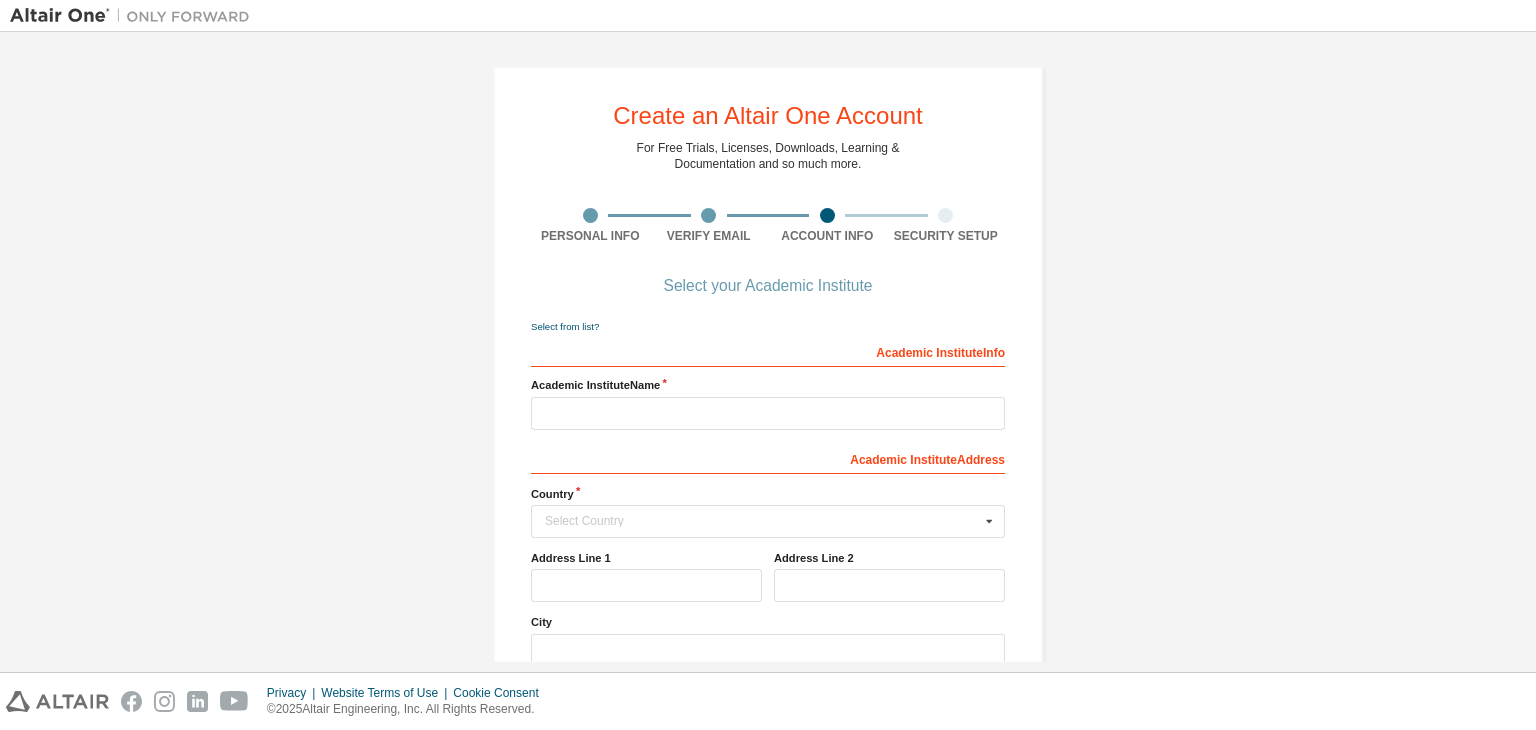 scroll, scrollTop: 200, scrollLeft: 0, axis: vertical 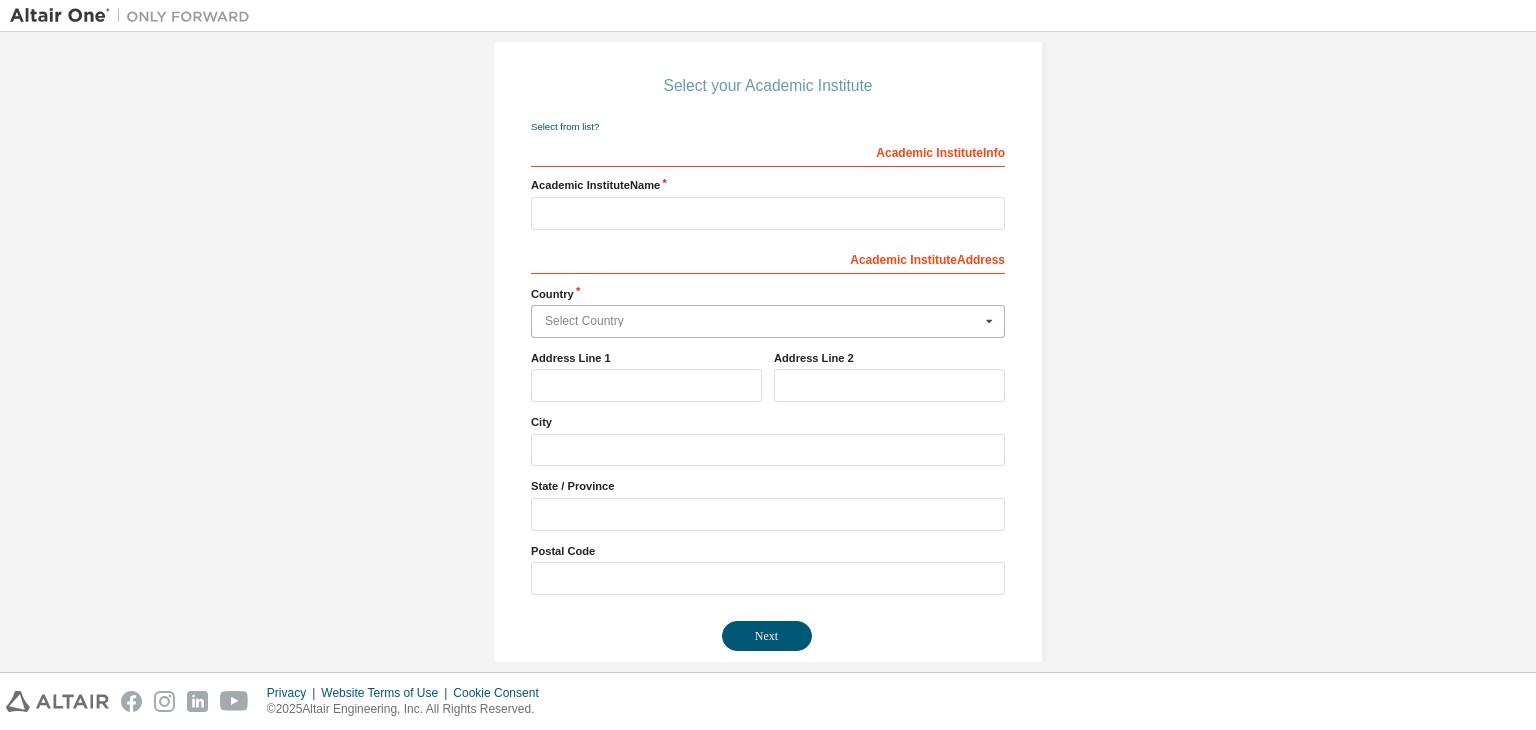 click at bounding box center (769, 321) 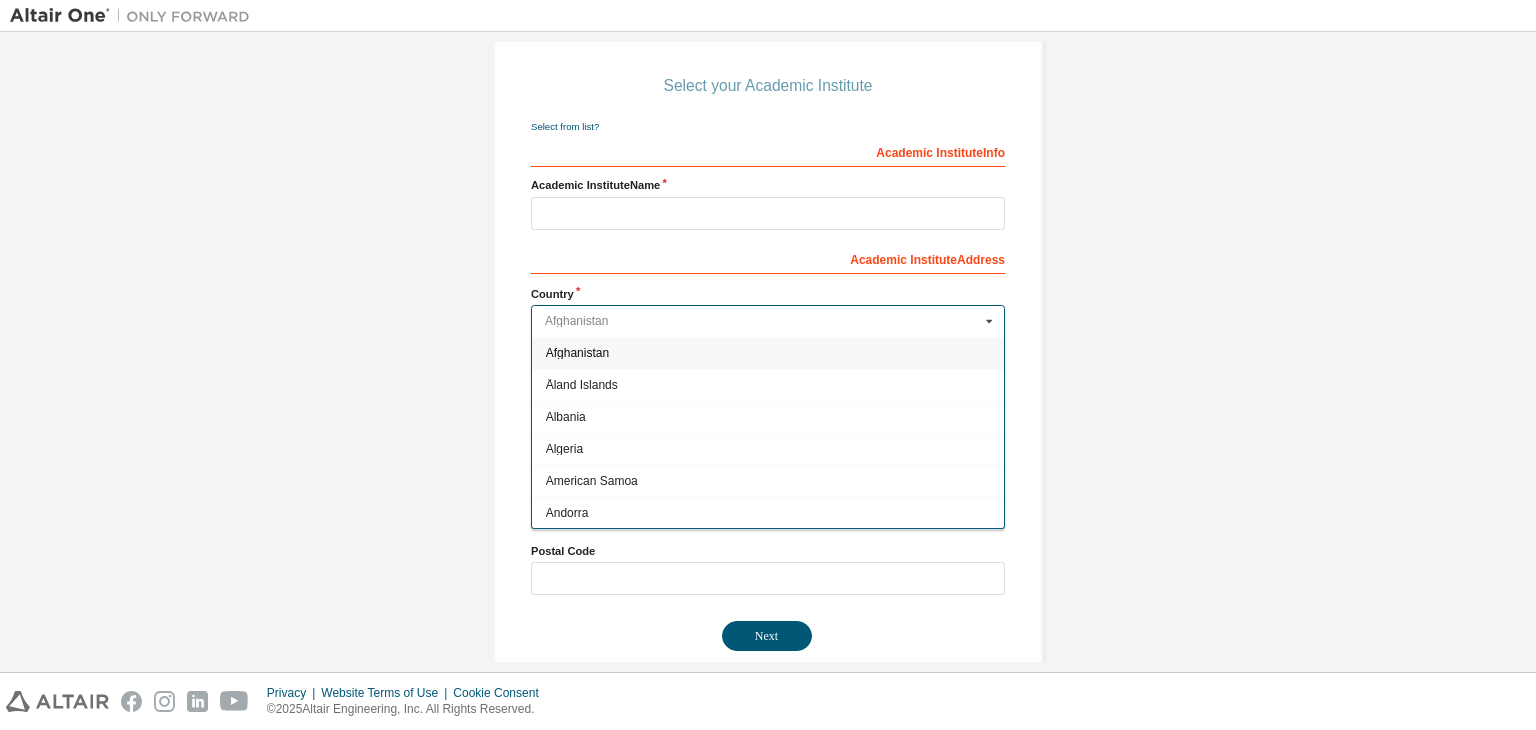 click at bounding box center (769, 321) 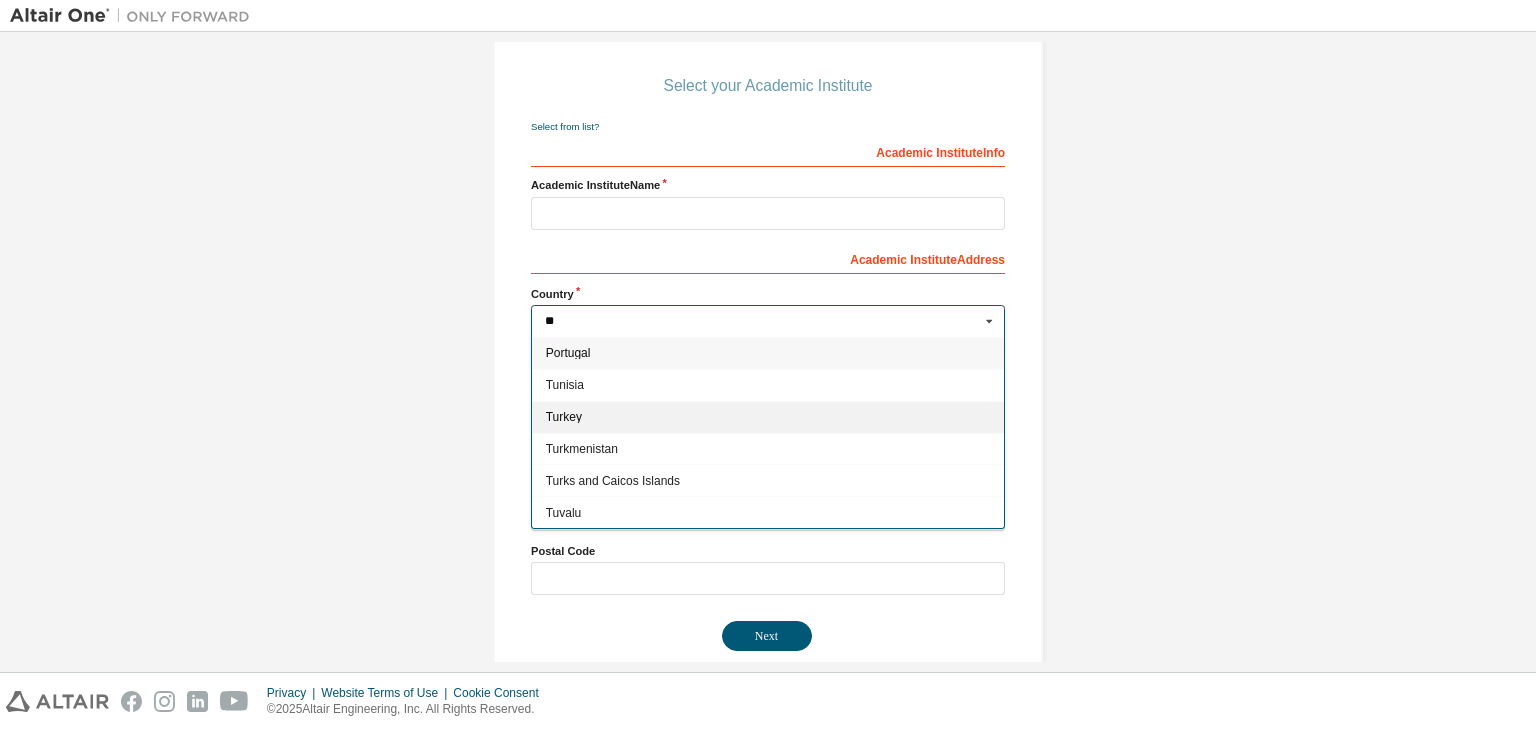 type on "**" 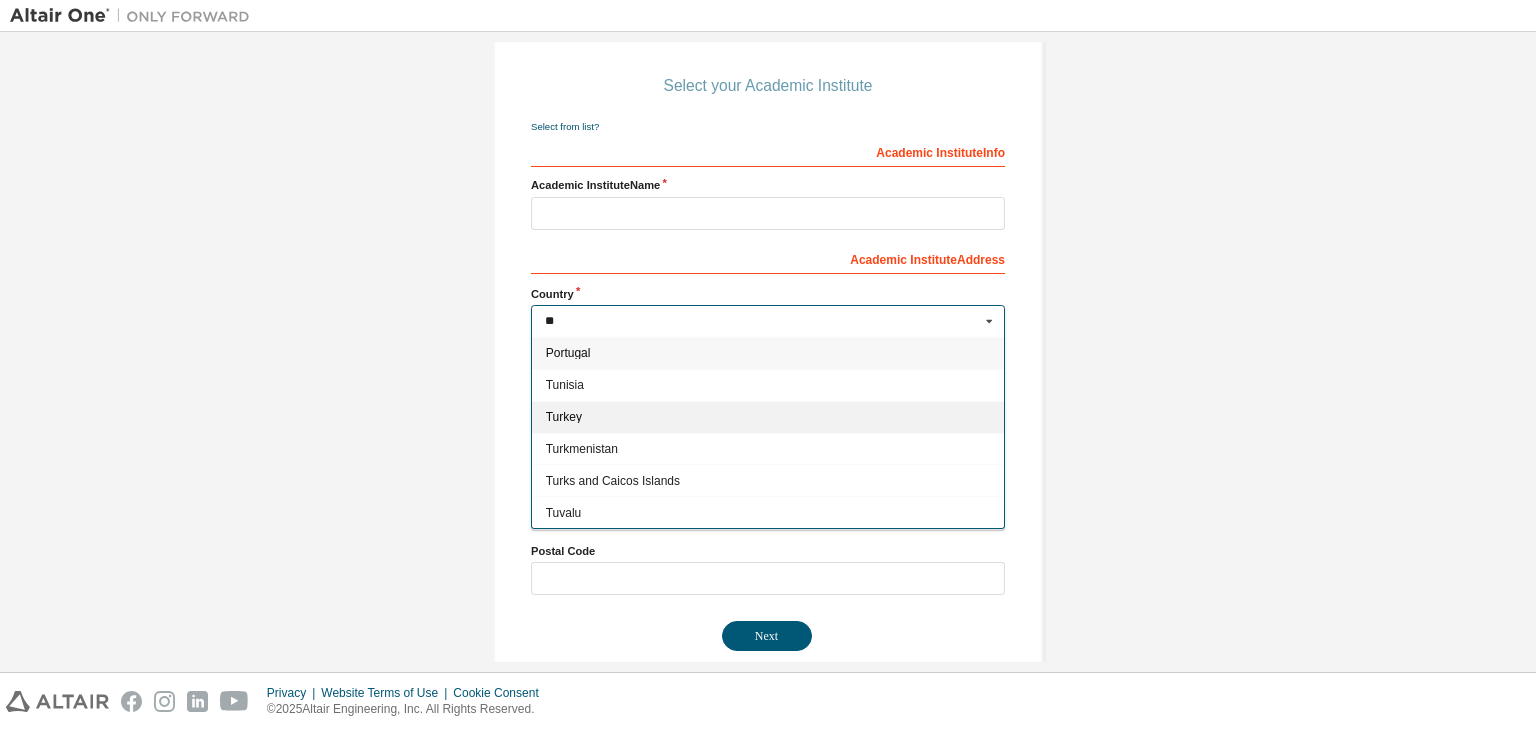 click on "Turkey" at bounding box center [768, 417] 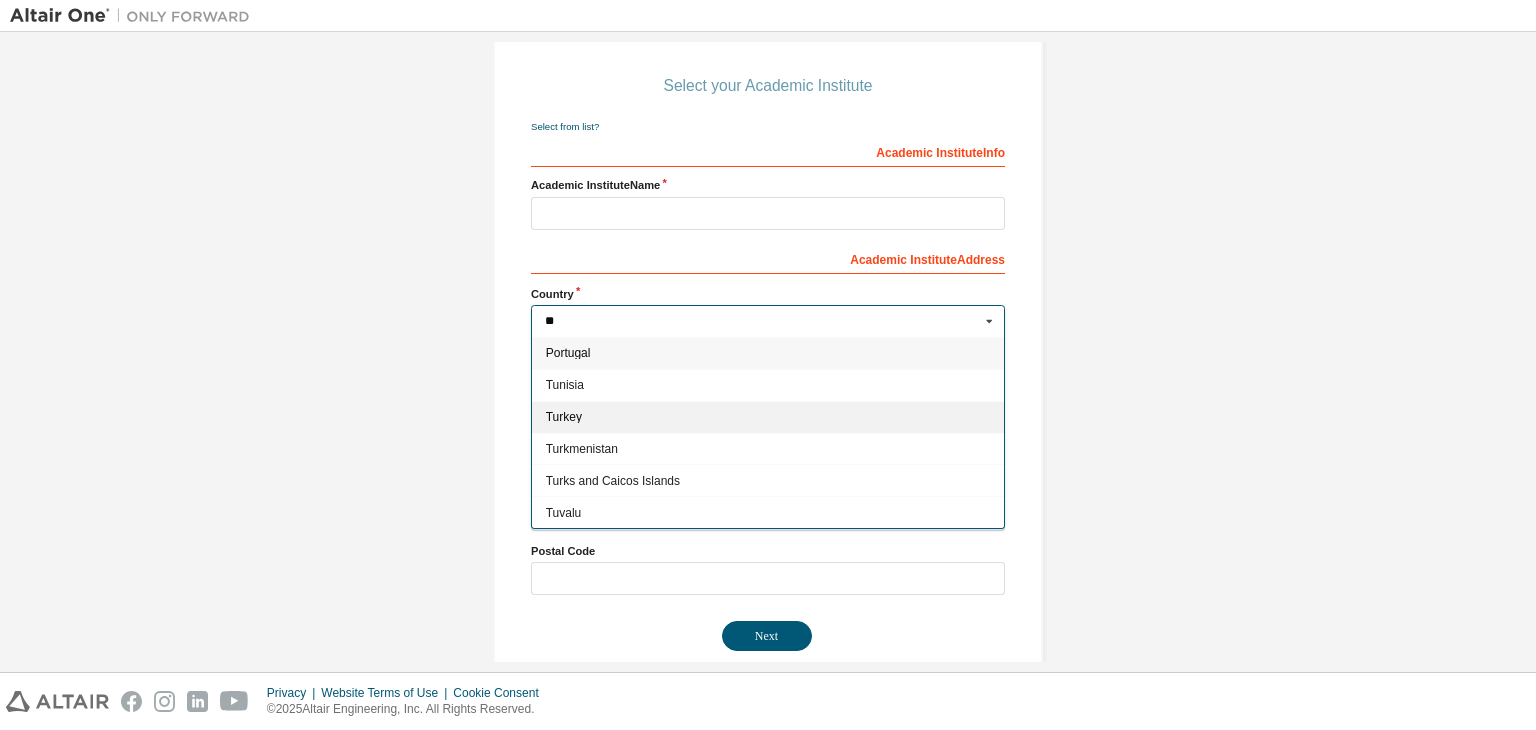 type on "***" 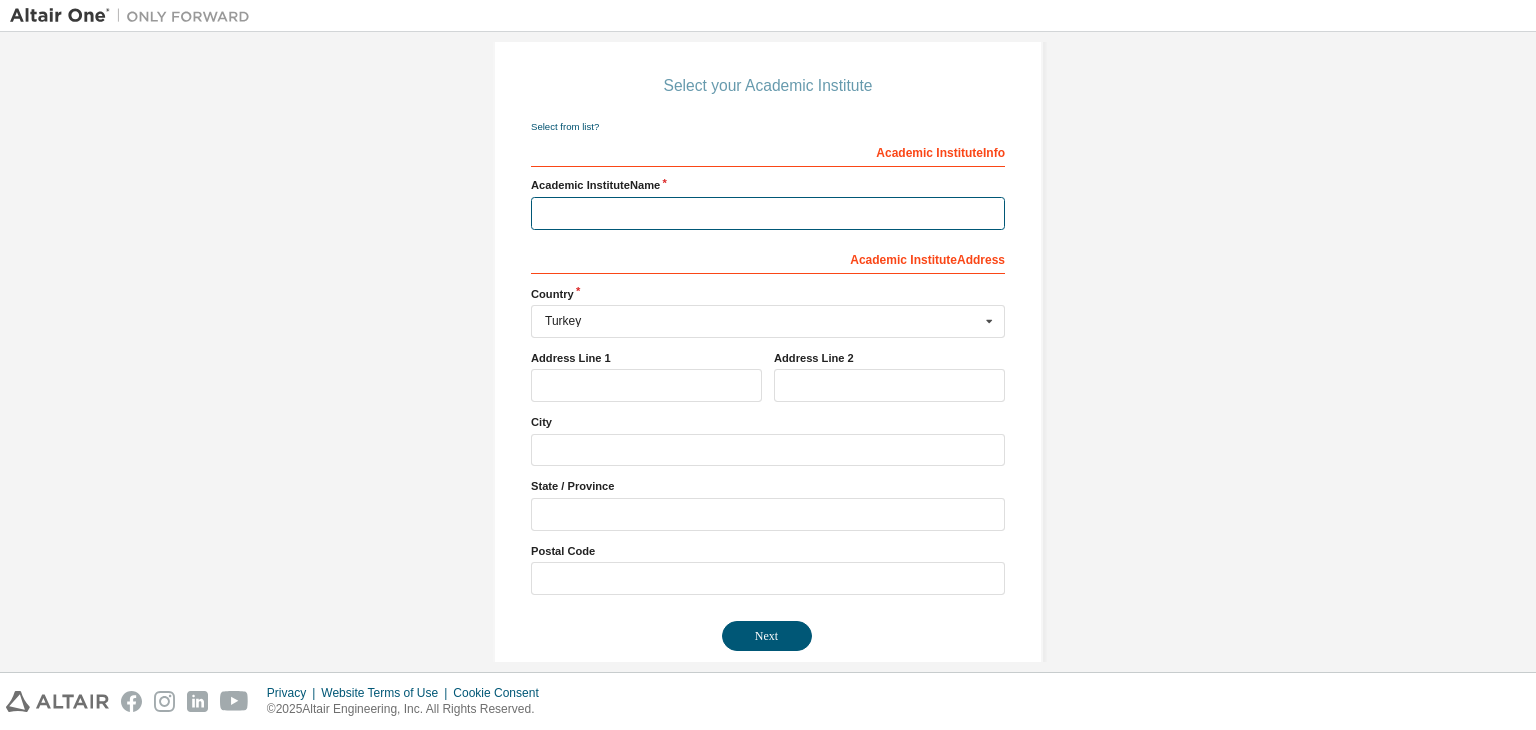 click at bounding box center [768, 213] 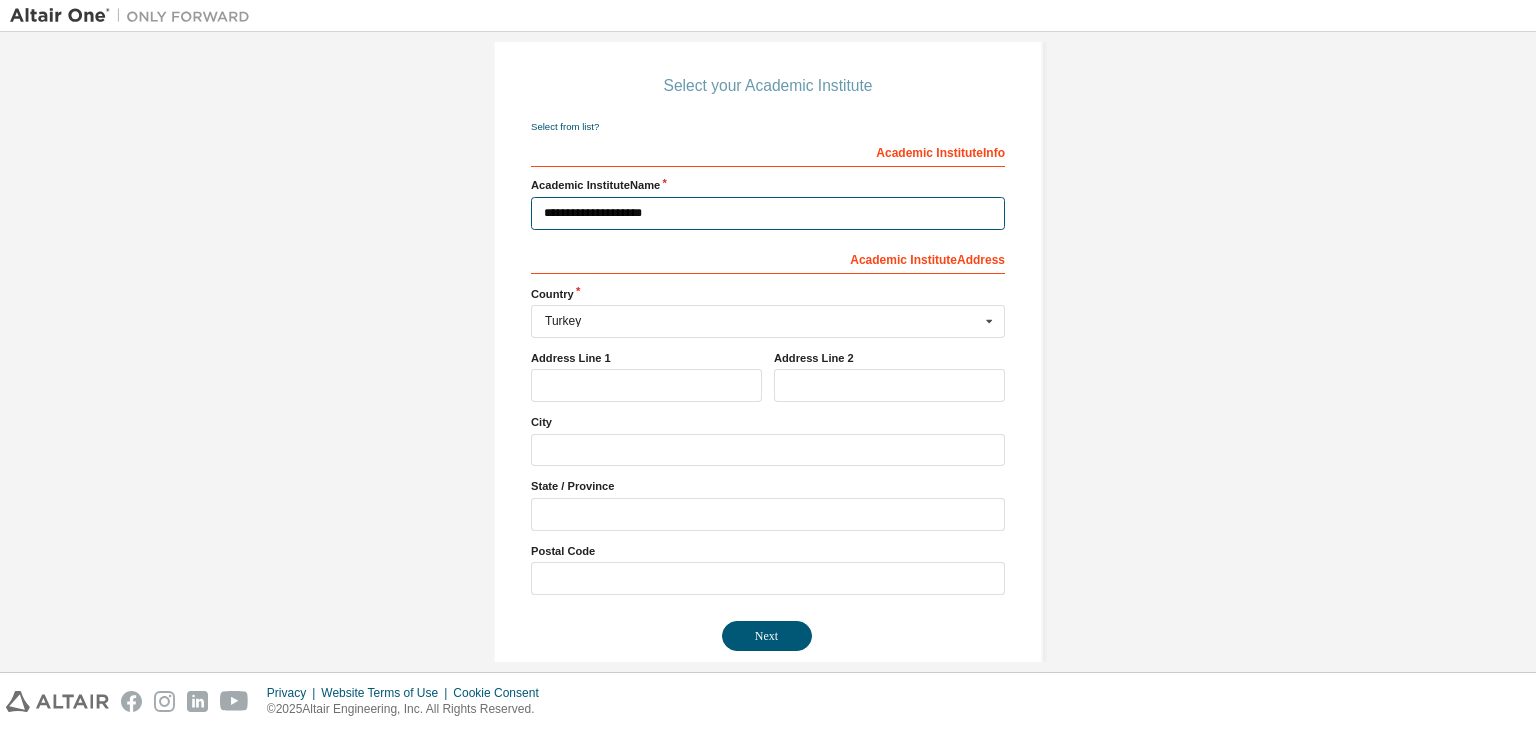 type on "**********" 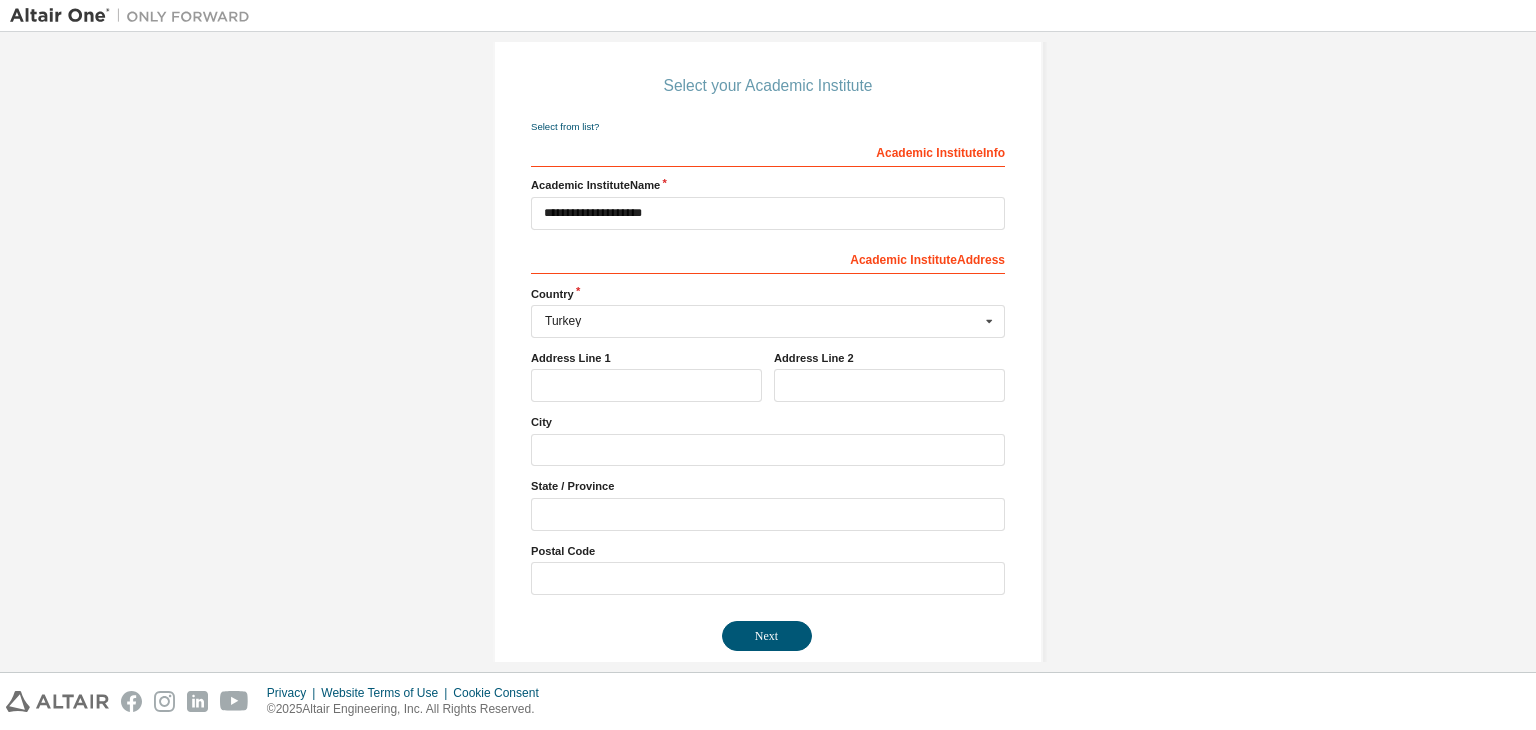 click on "Academic Institute  Address" at bounding box center [768, 258] 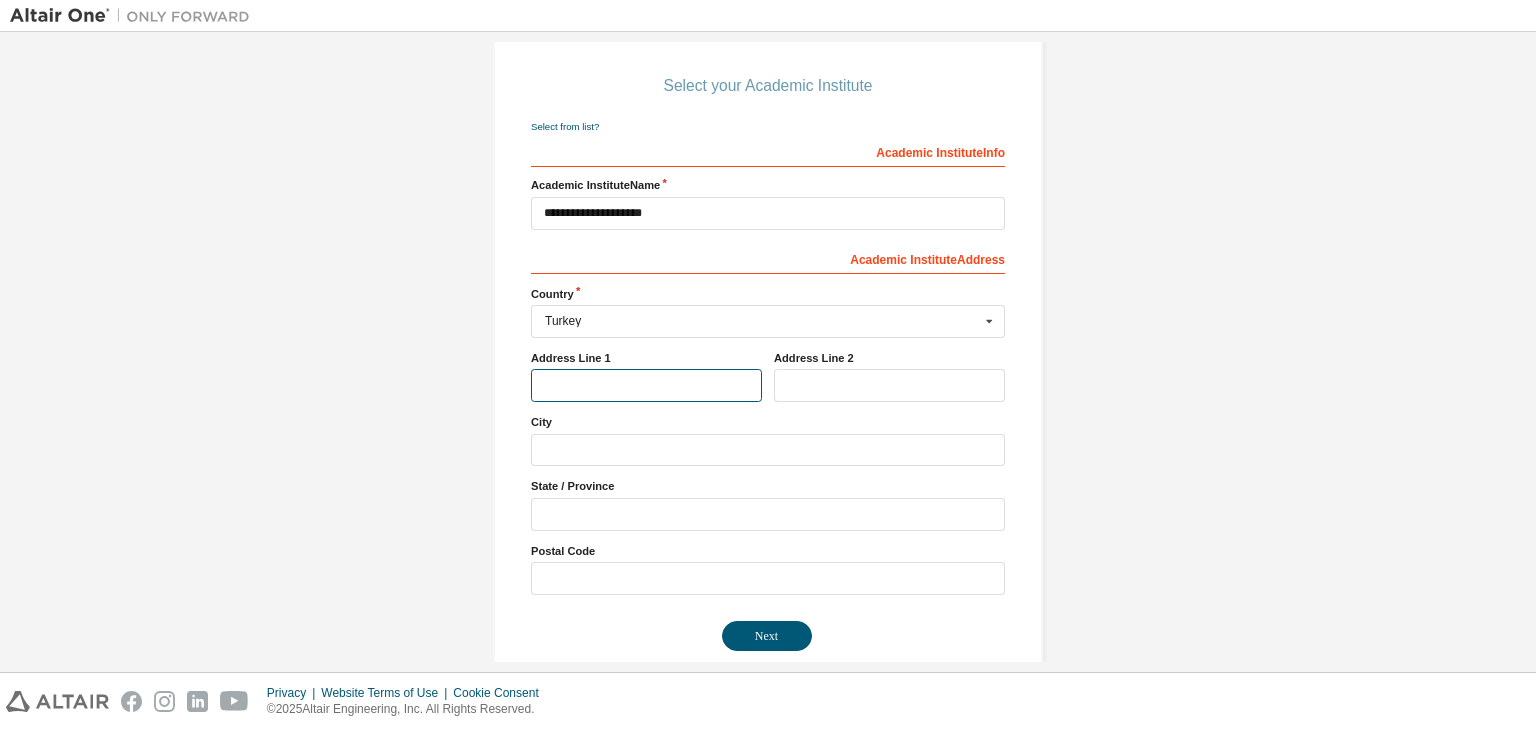 click at bounding box center (646, 385) 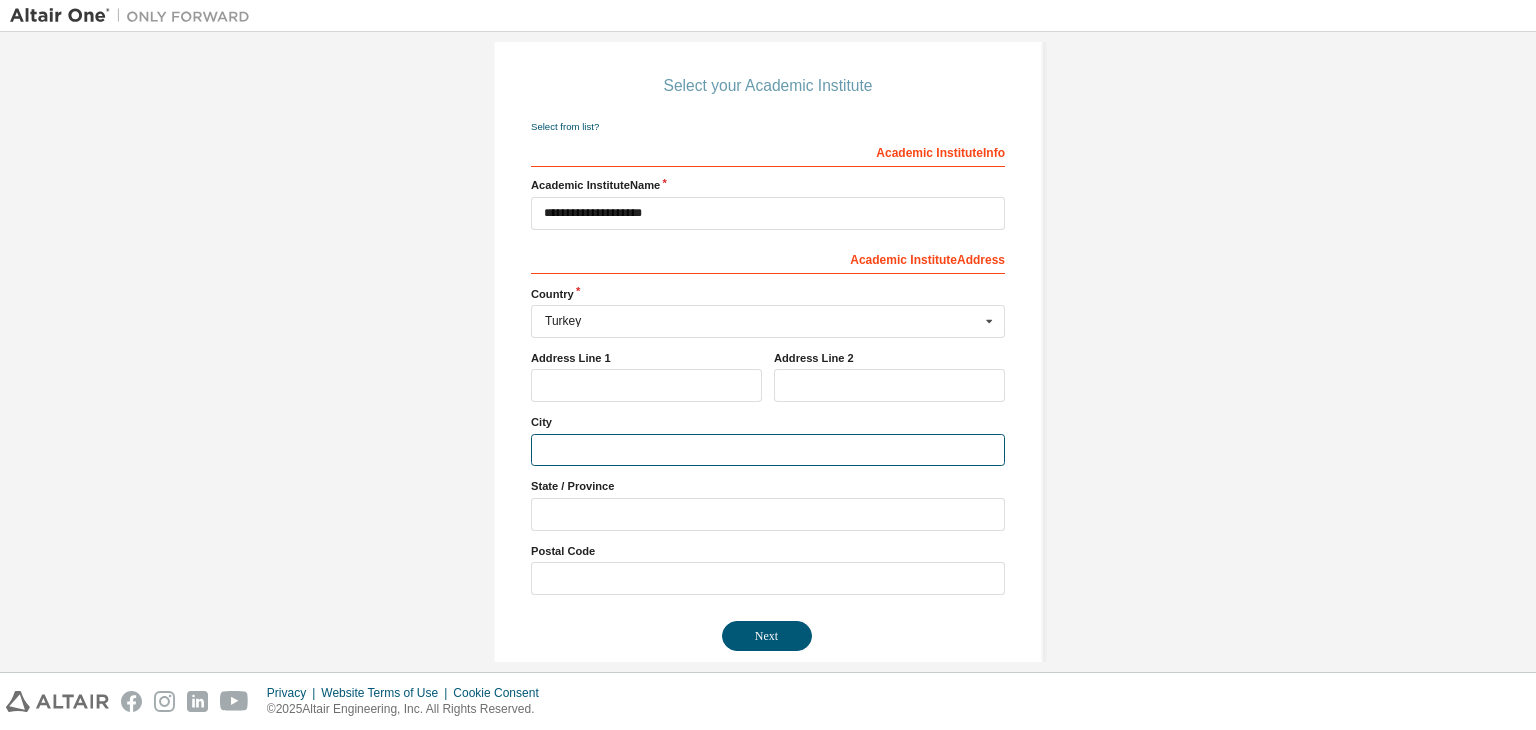 click at bounding box center [768, 450] 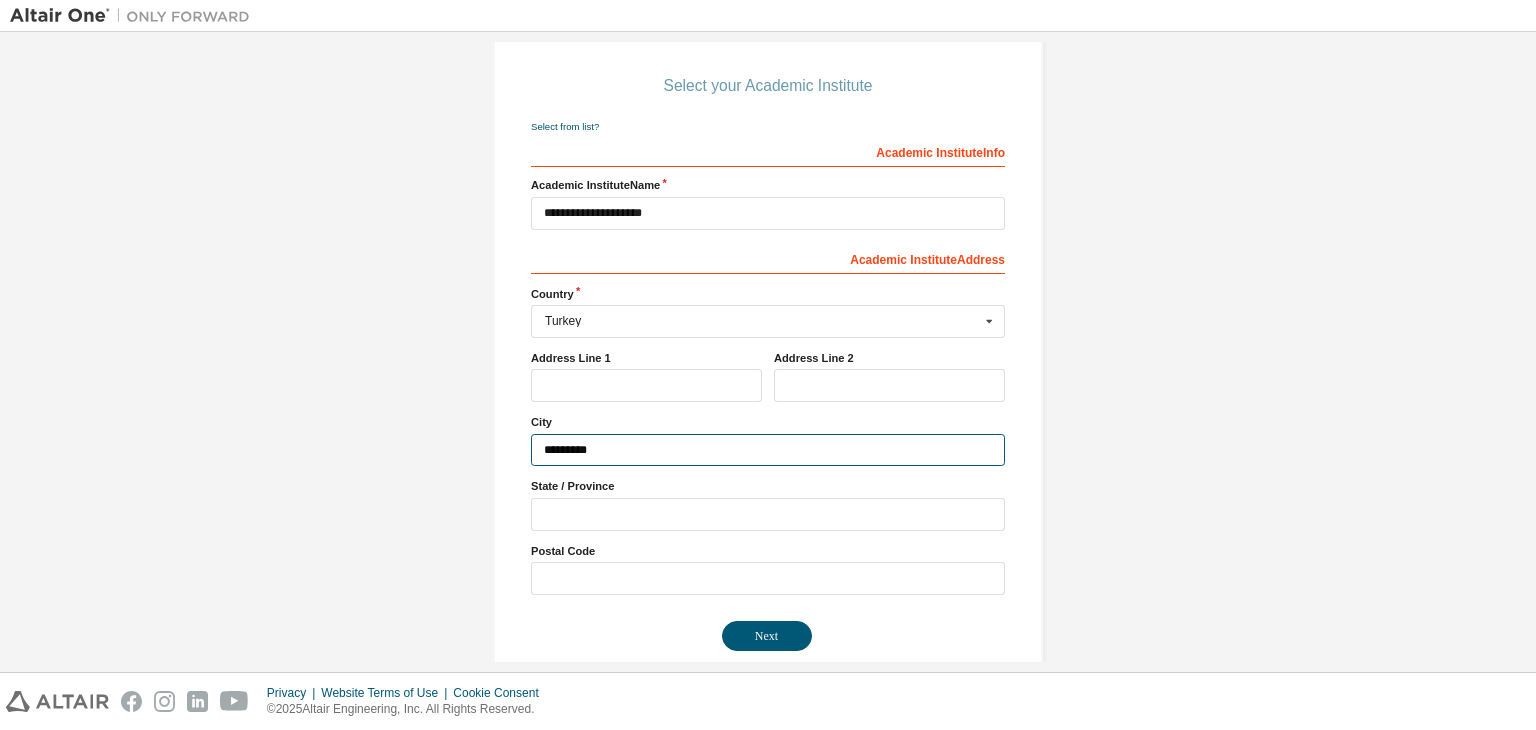 type on "*********" 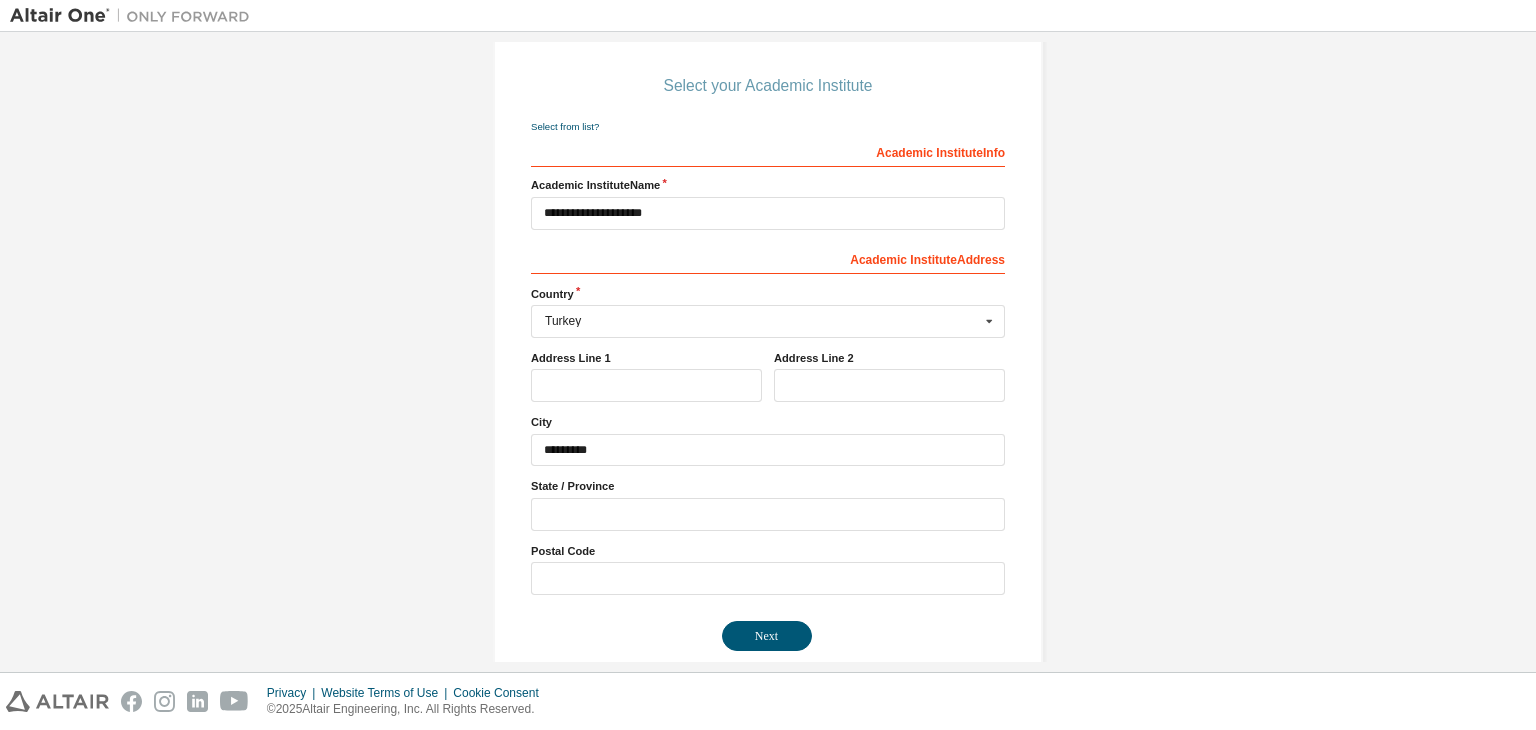 click on "City" at bounding box center (768, 422) 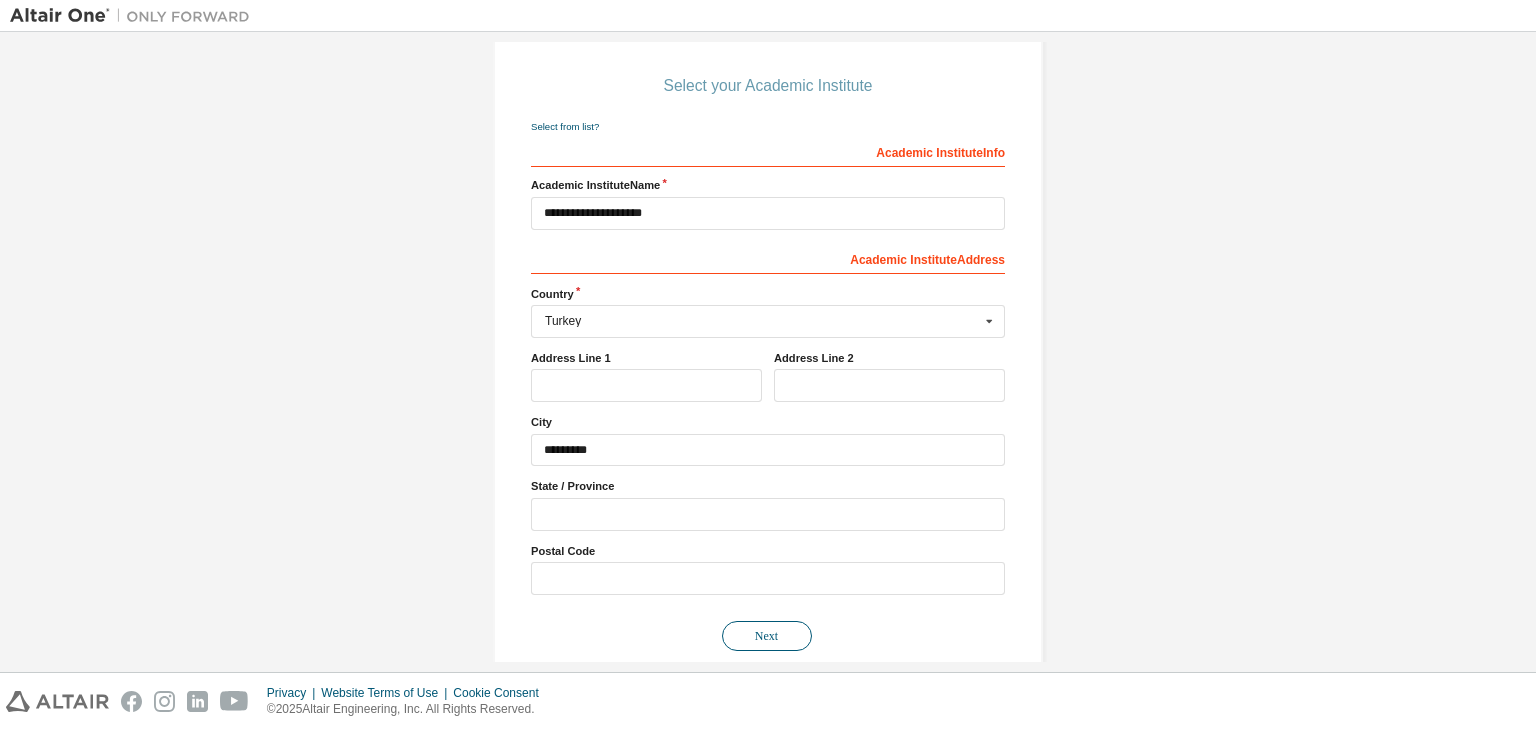 click on "Next" at bounding box center [767, 636] 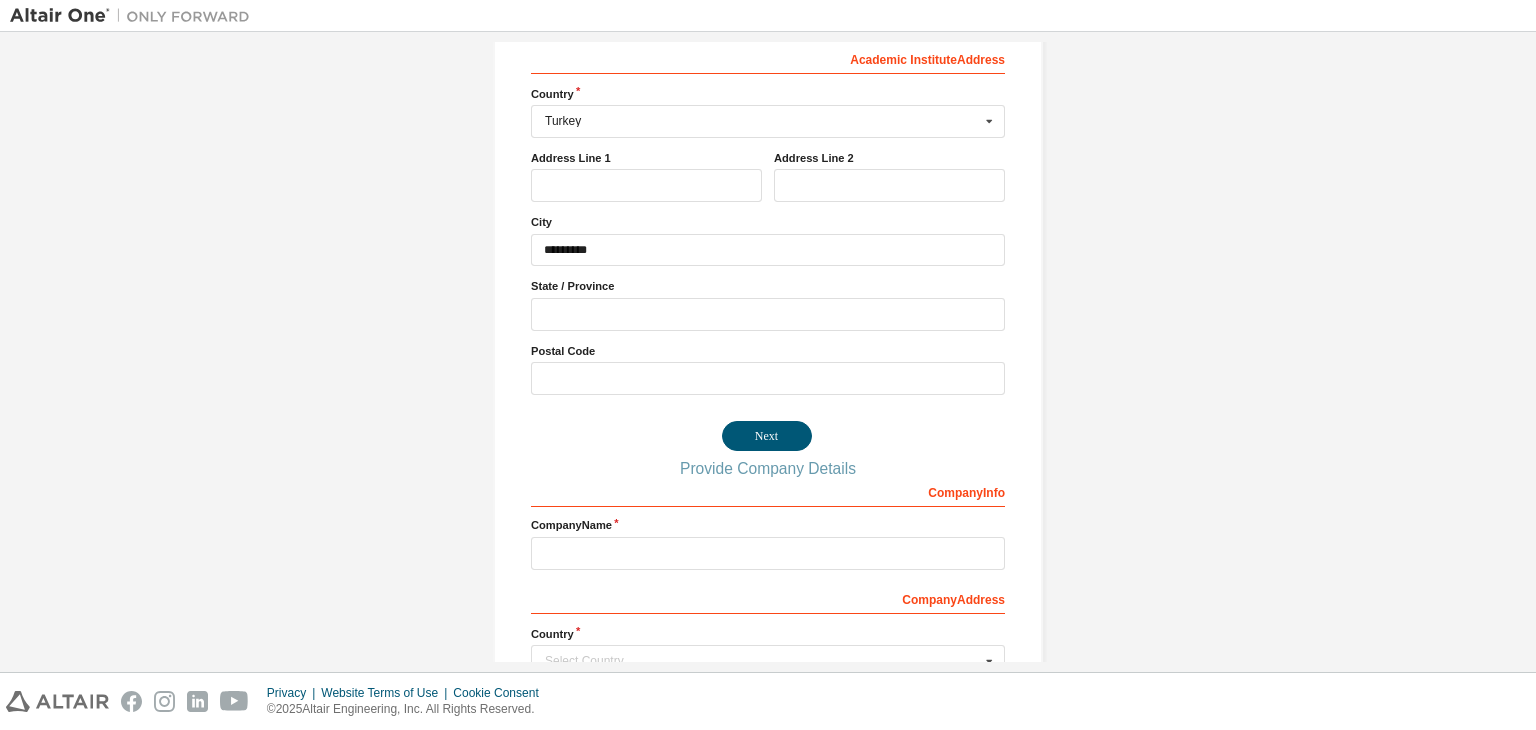 scroll, scrollTop: 0, scrollLeft: 0, axis: both 